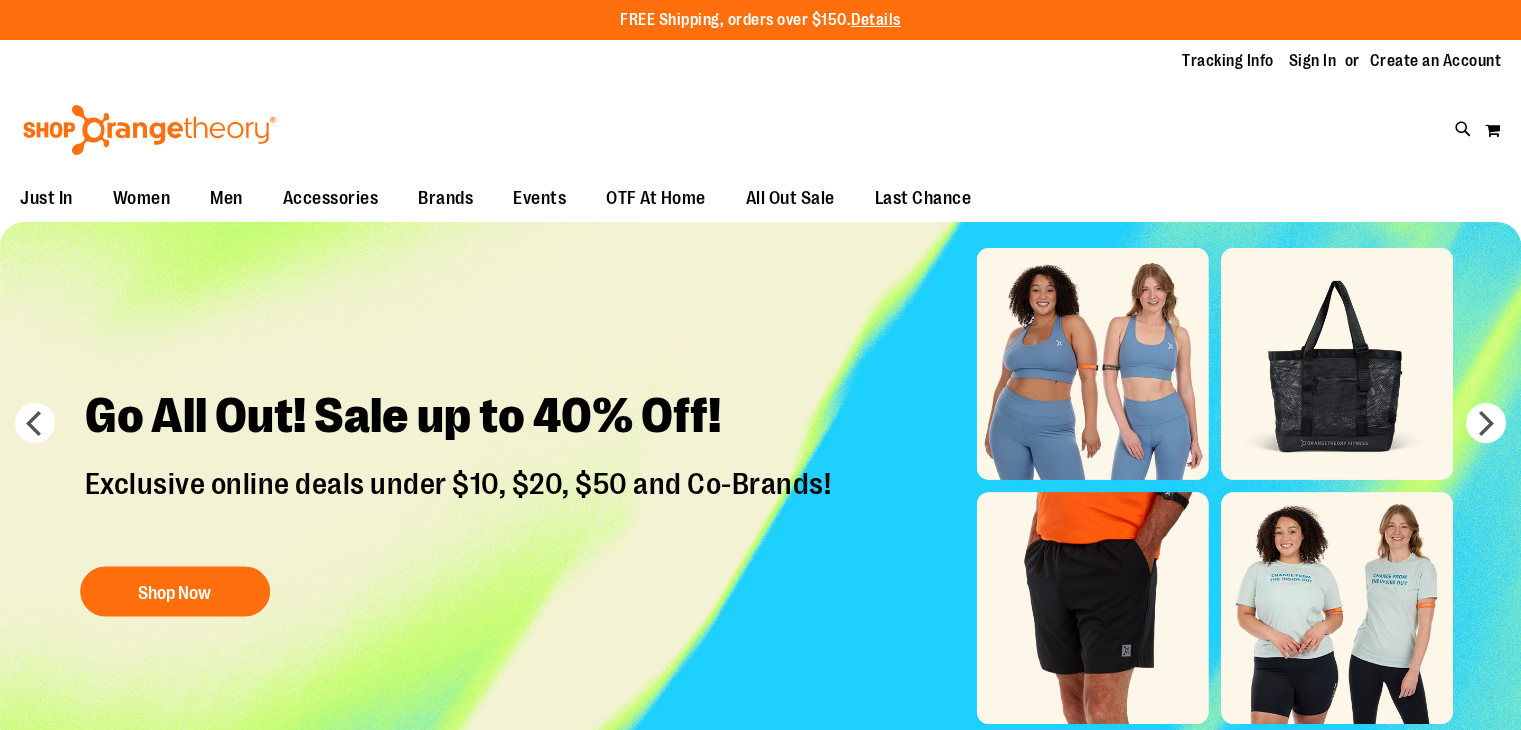 scroll, scrollTop: 0, scrollLeft: 0, axis: both 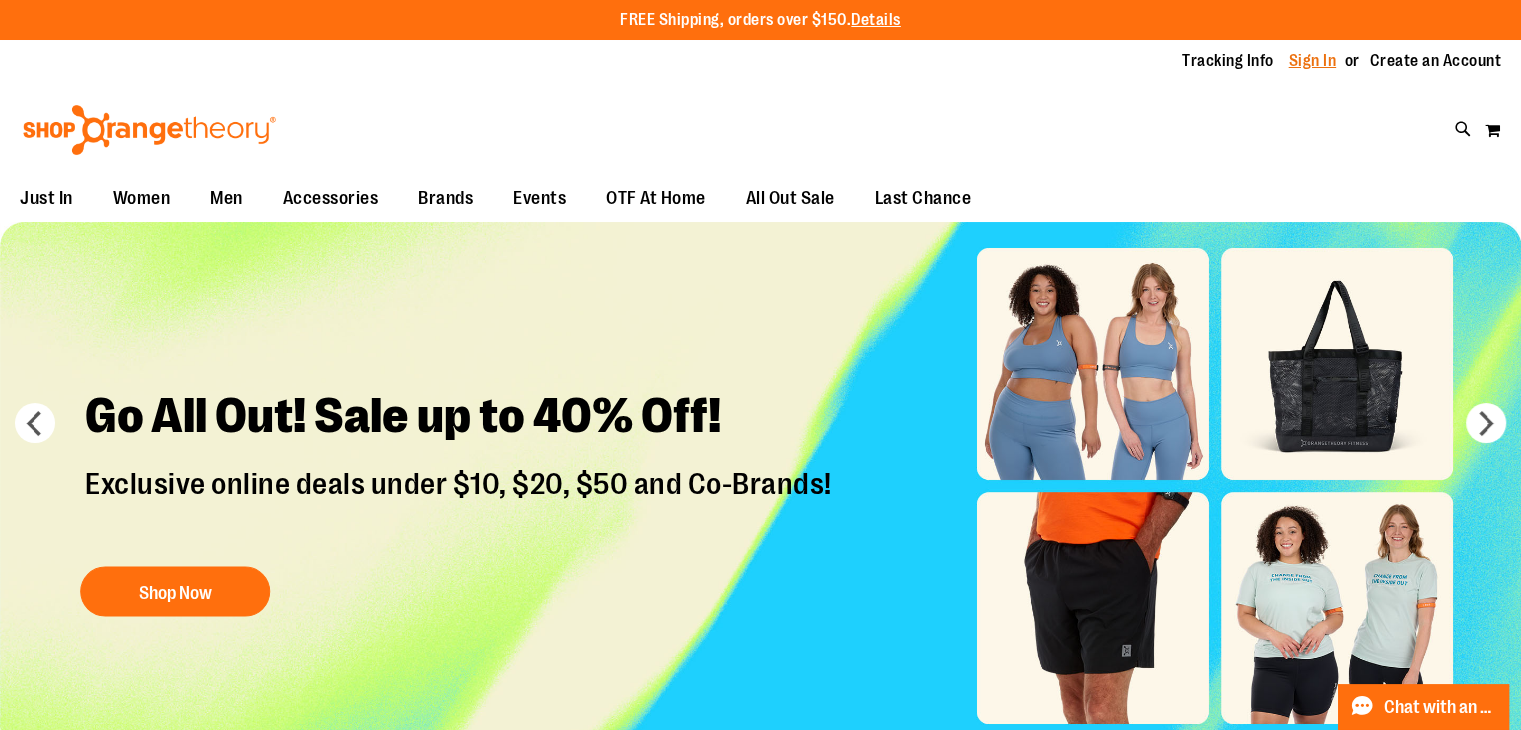click on "Sign In" at bounding box center (1313, 61) 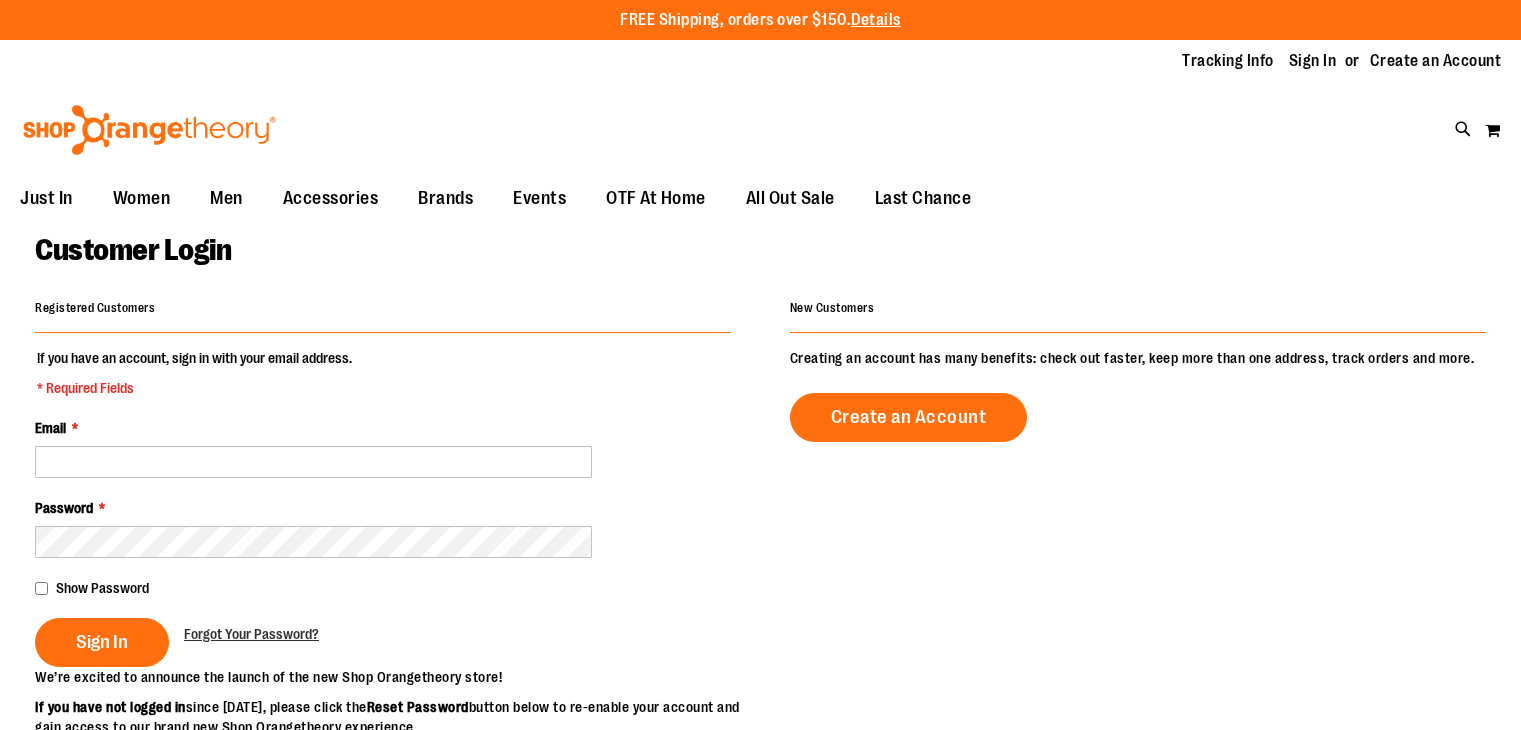 scroll, scrollTop: 0, scrollLeft: 0, axis: both 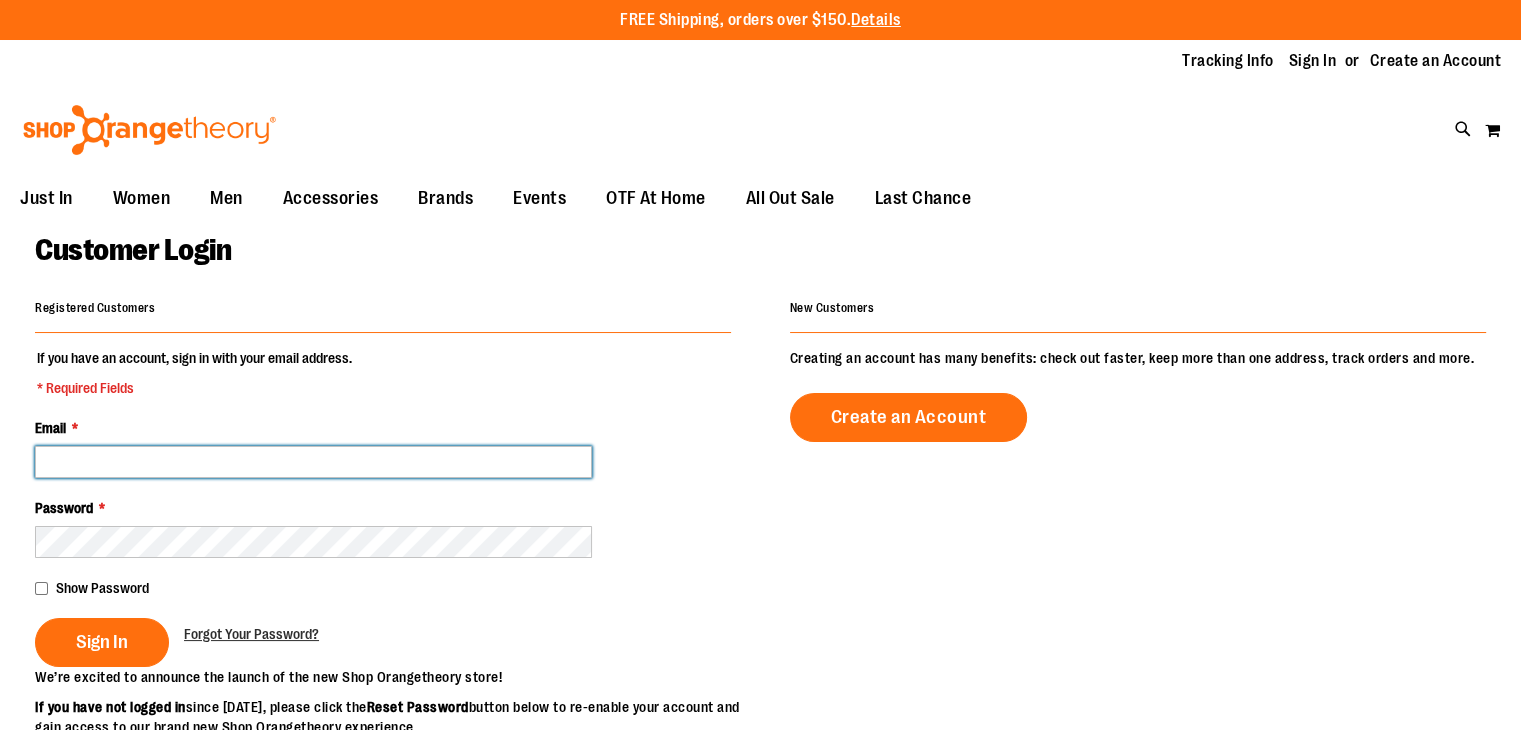click on "Email *" at bounding box center (313, 462) 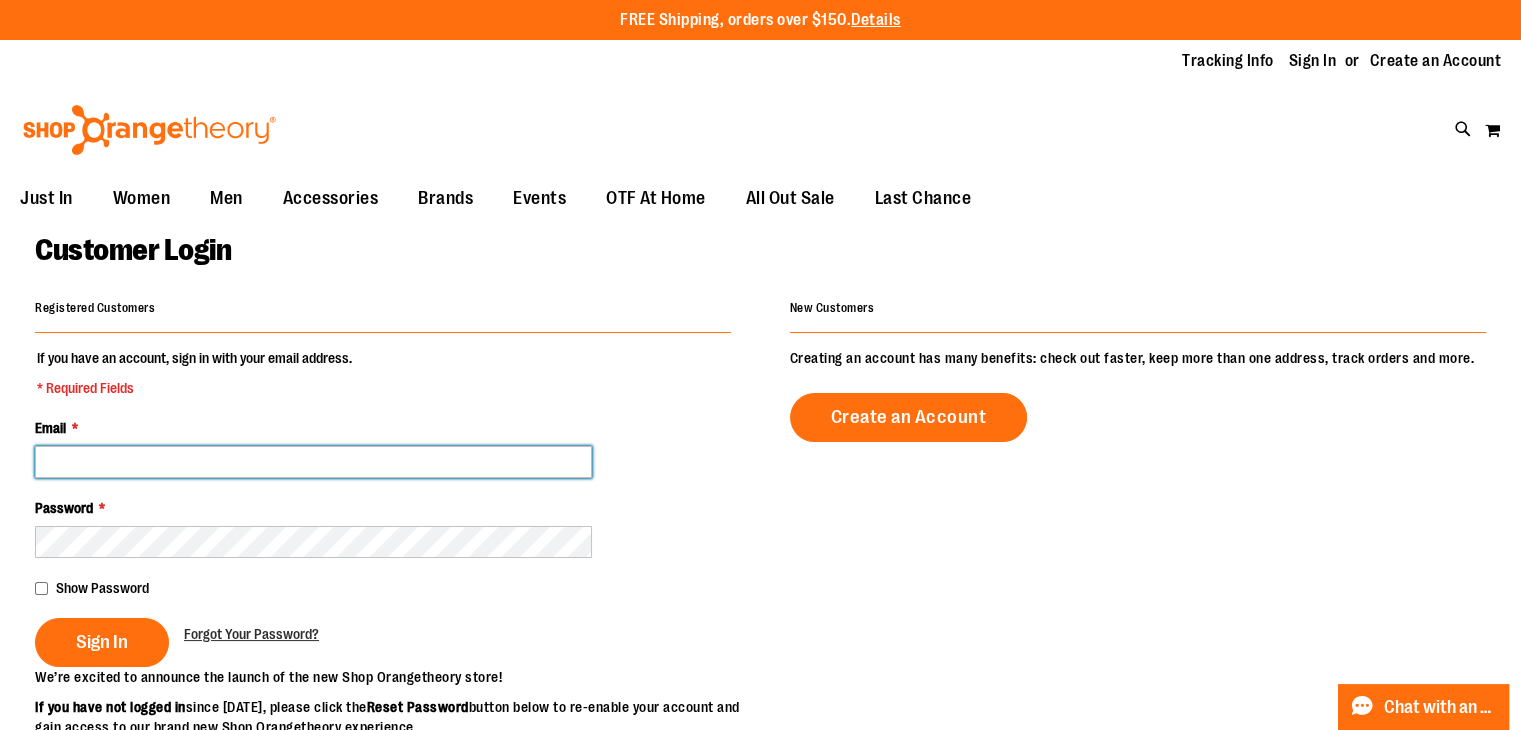 type on "**********" 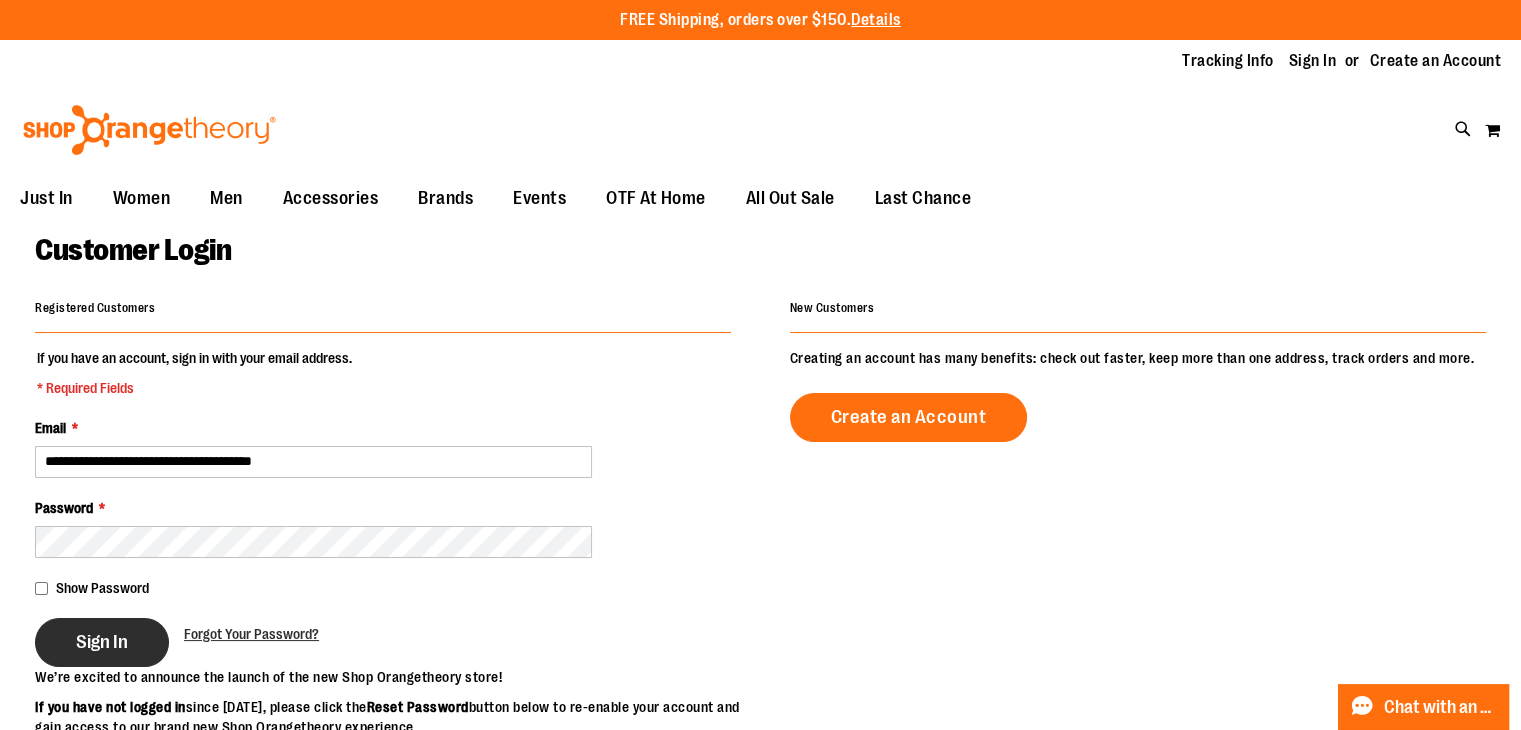 click on "Sign In" at bounding box center (102, 642) 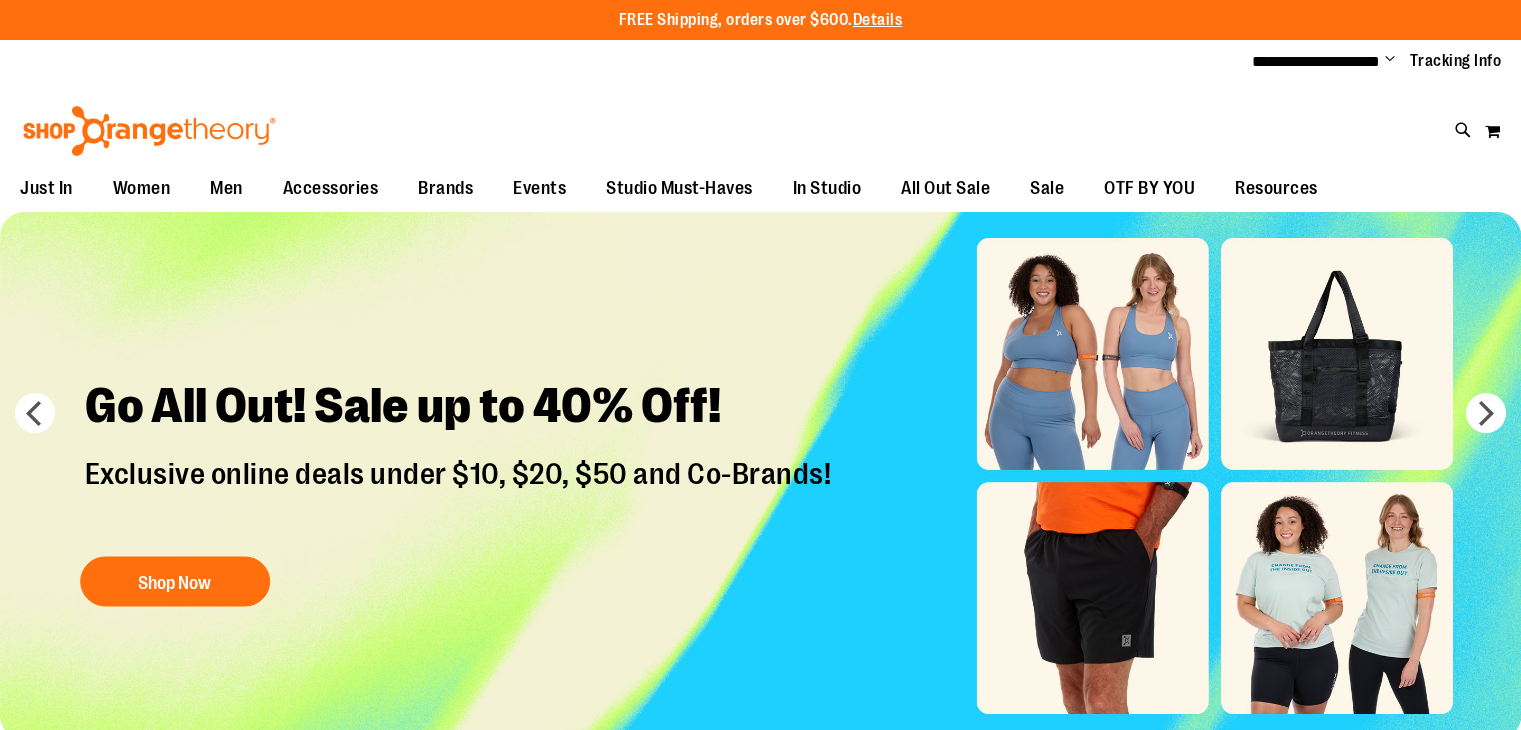 scroll, scrollTop: 0, scrollLeft: 0, axis: both 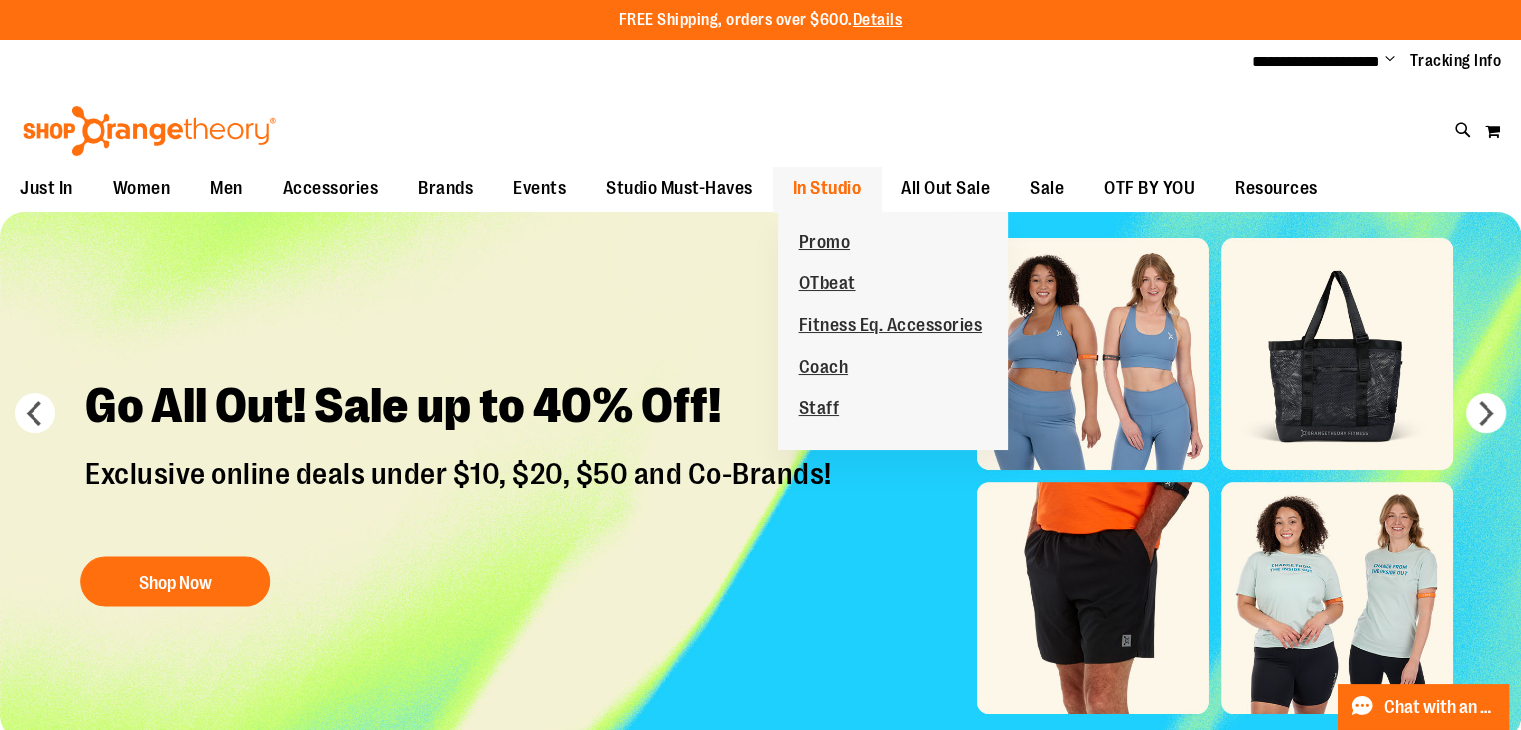 click on "In Studio" at bounding box center (827, 188) 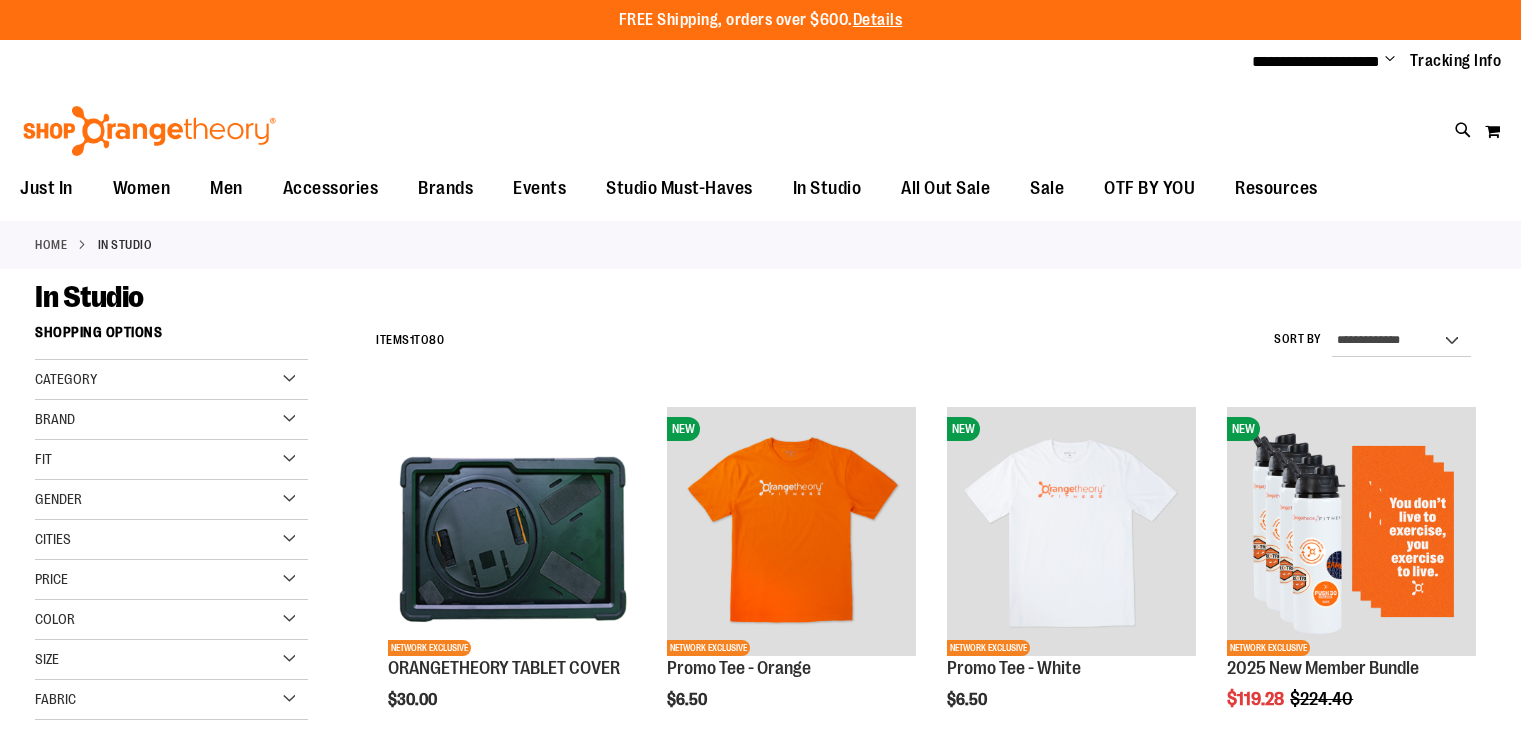 scroll, scrollTop: 0, scrollLeft: 0, axis: both 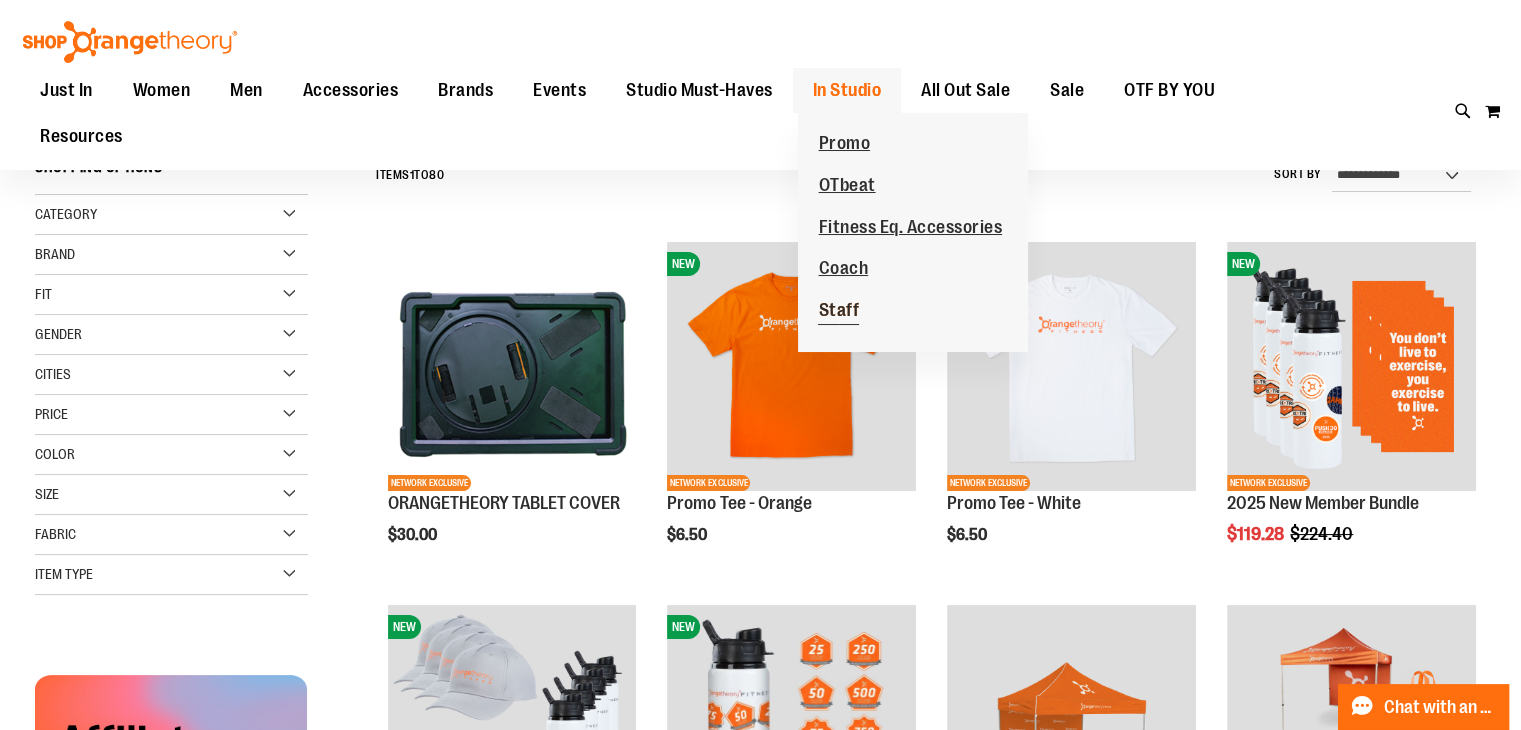 click on "Staff" at bounding box center [838, 312] 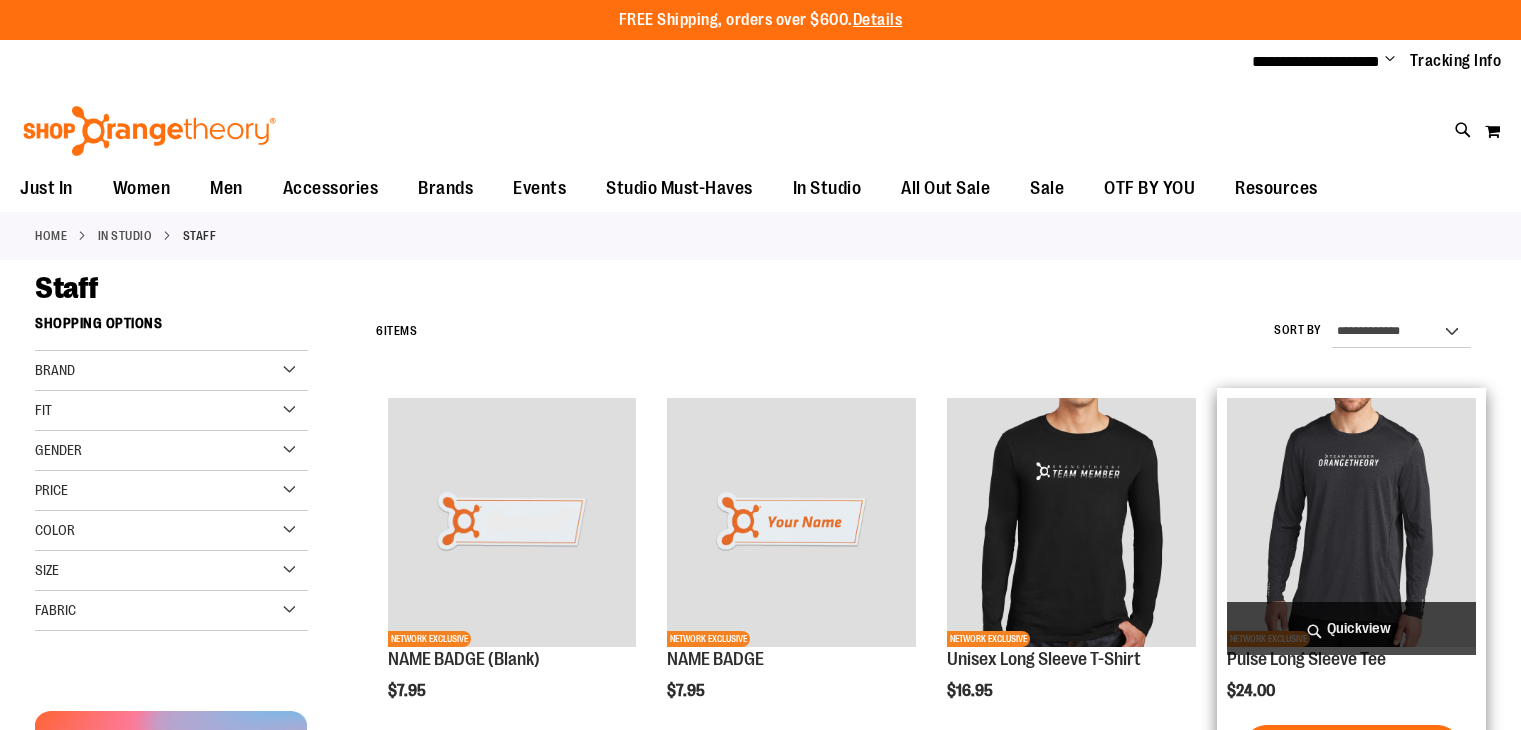 scroll, scrollTop: 0, scrollLeft: 0, axis: both 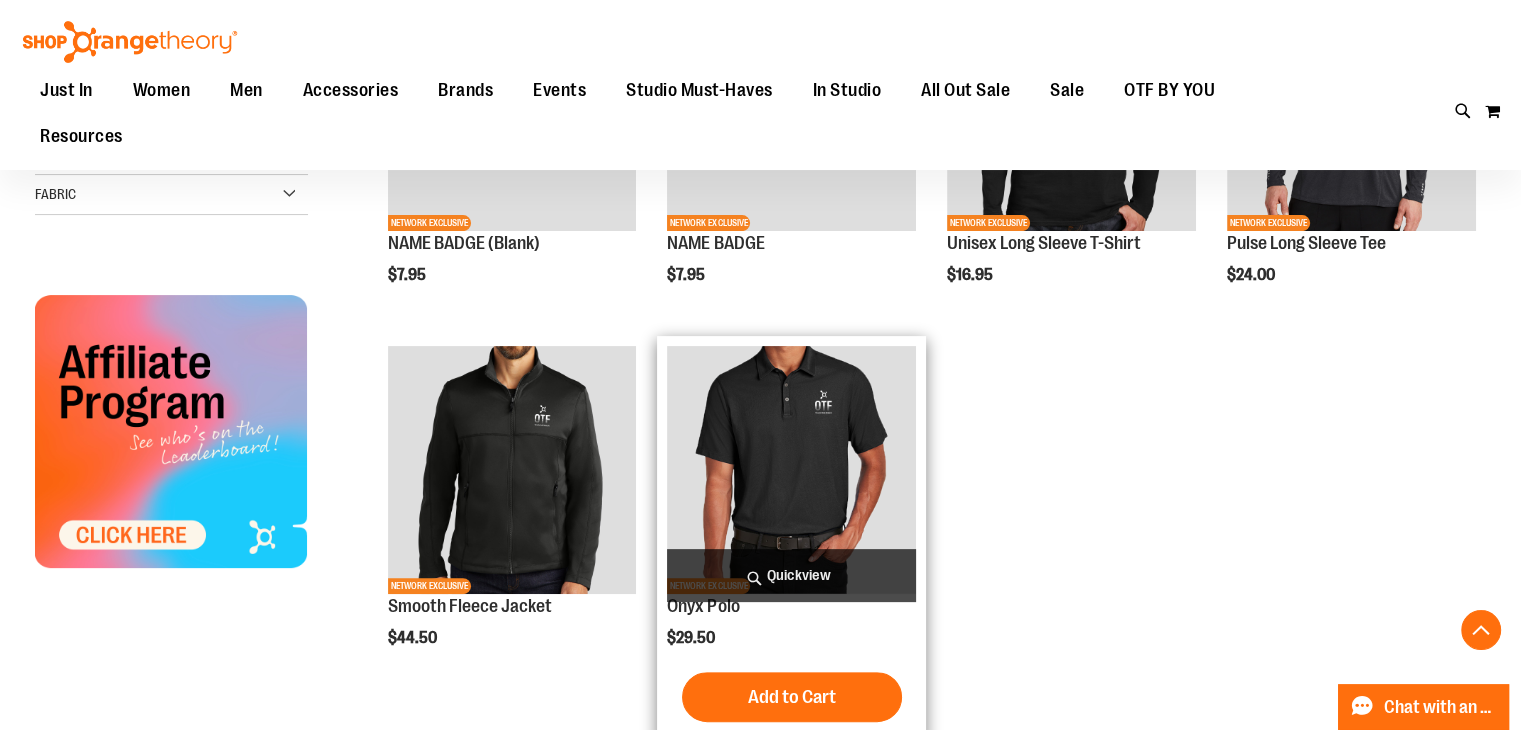 click on "Quickview" at bounding box center [791, 575] 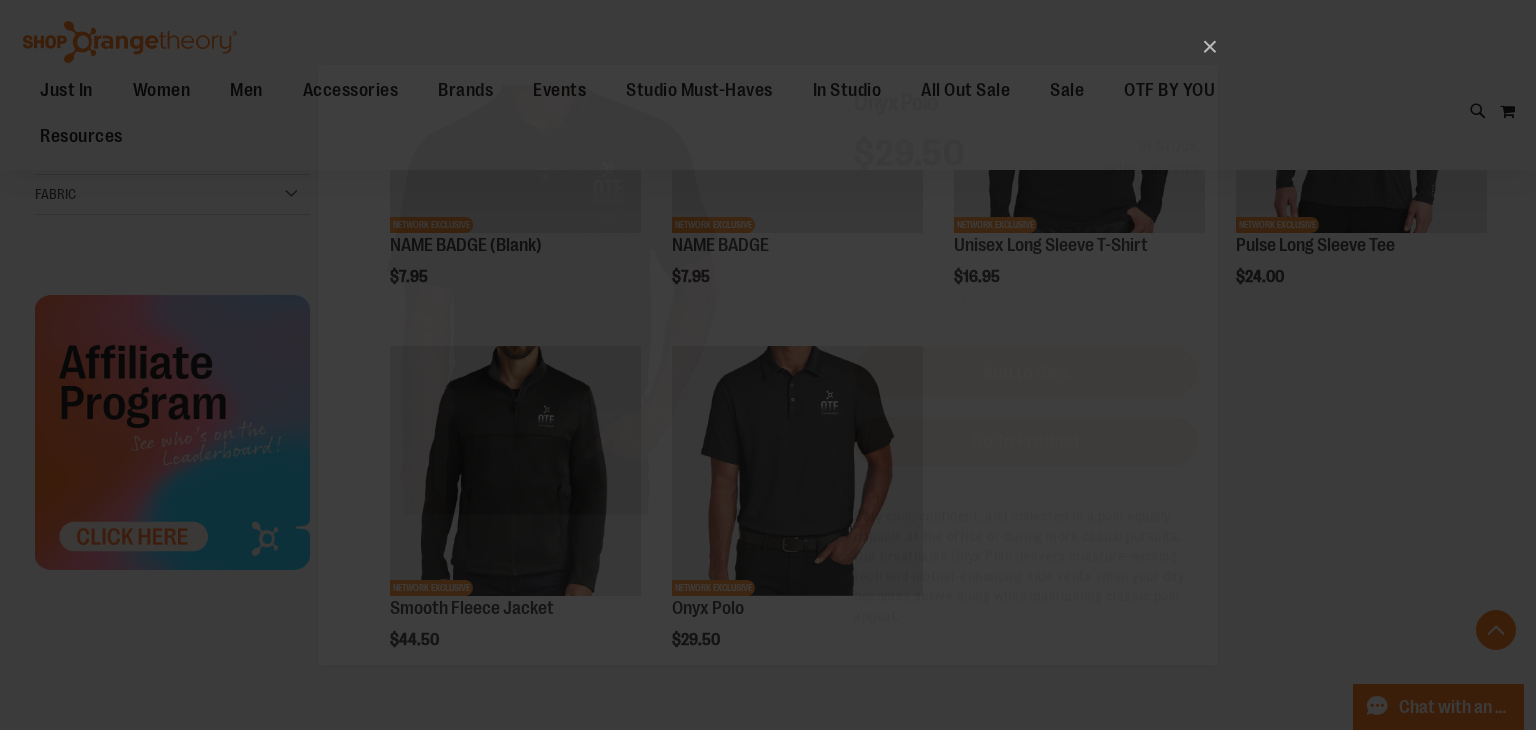 scroll, scrollTop: 0, scrollLeft: 0, axis: both 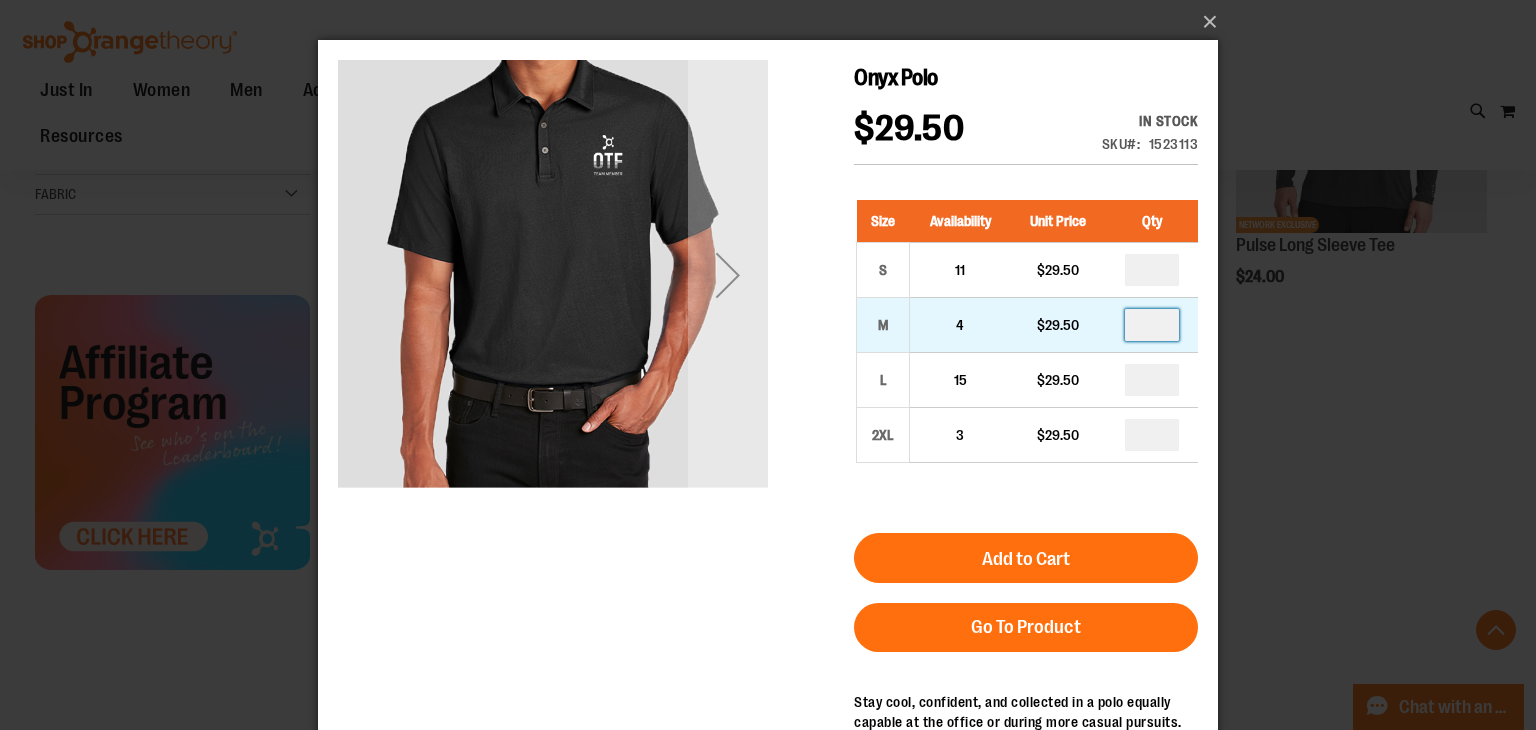 click at bounding box center [1152, 325] 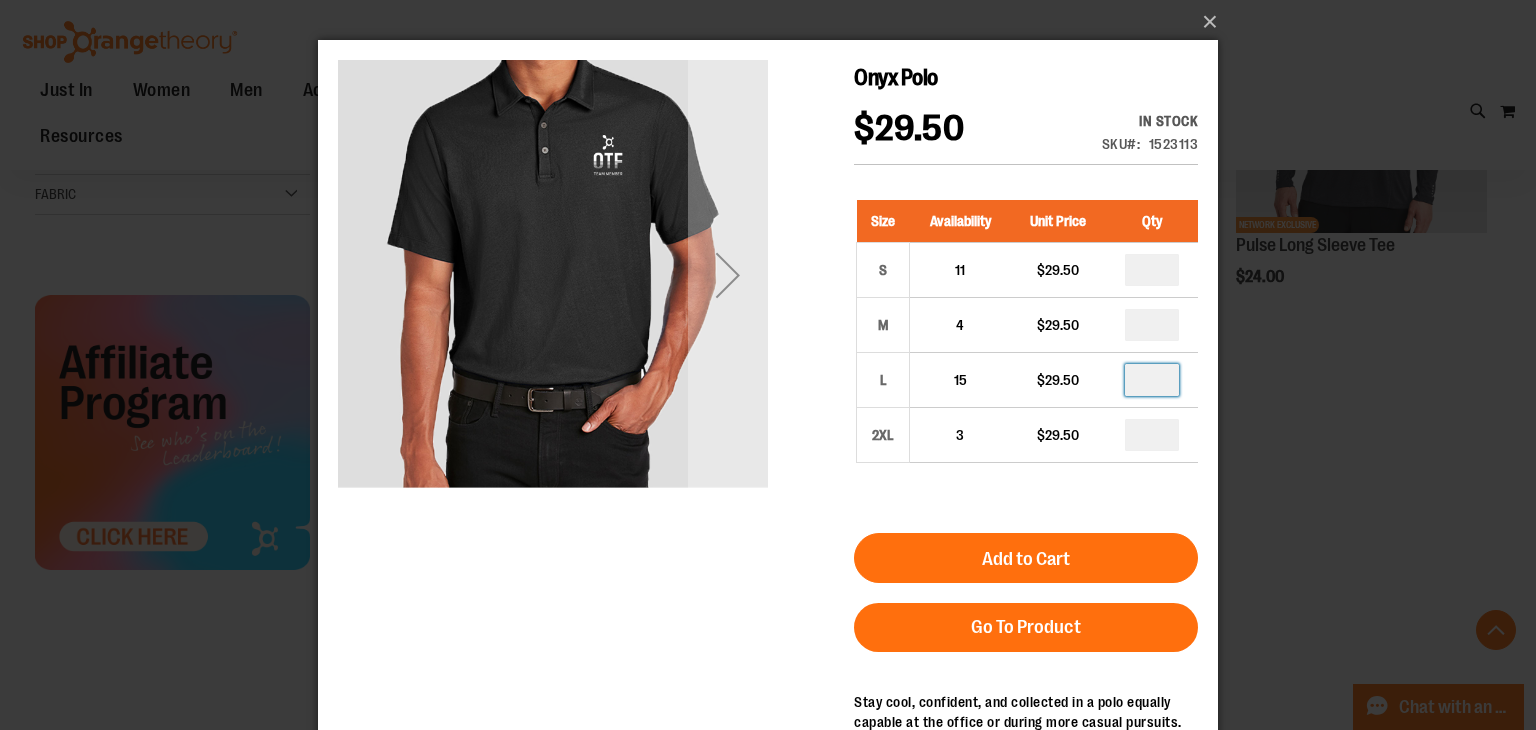 click at bounding box center (1152, 380) 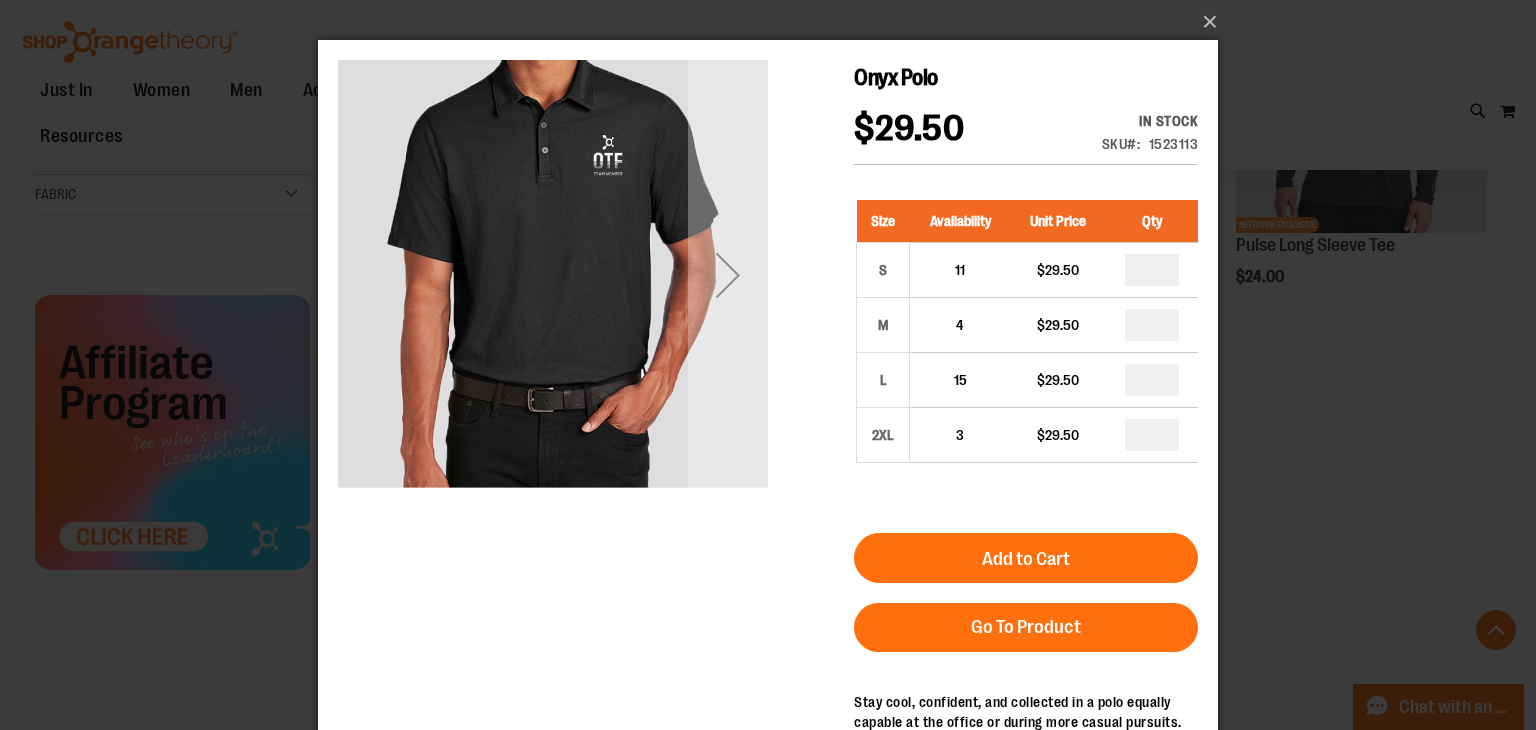click on "Onyx Polo
$29.50
In stock
Only  %1  left
SKU
1523113
Size
Availability
Unit Price
Qty
S
11
$29.50
*" at bounding box center [768, 474] 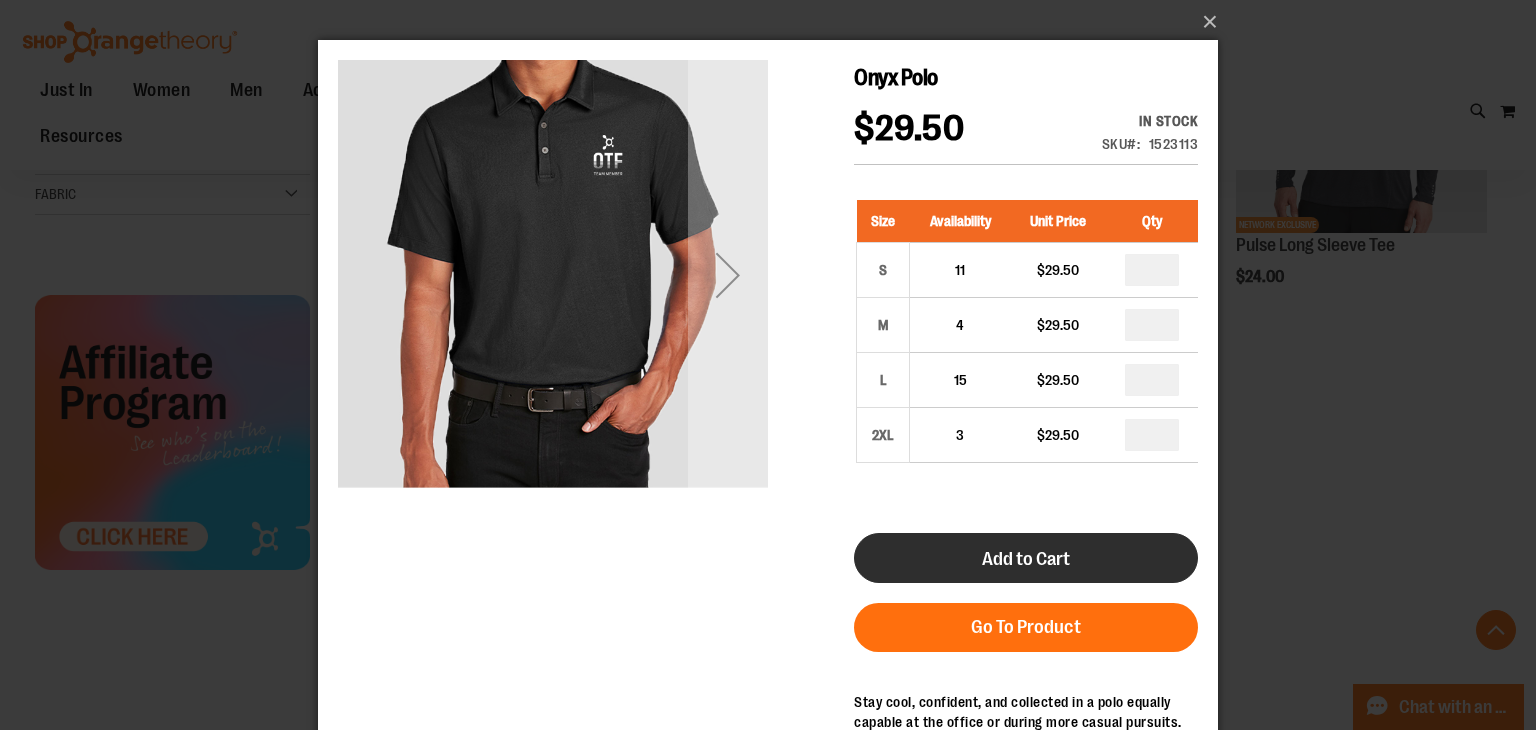 click on "Add to Cart" at bounding box center [1026, 558] 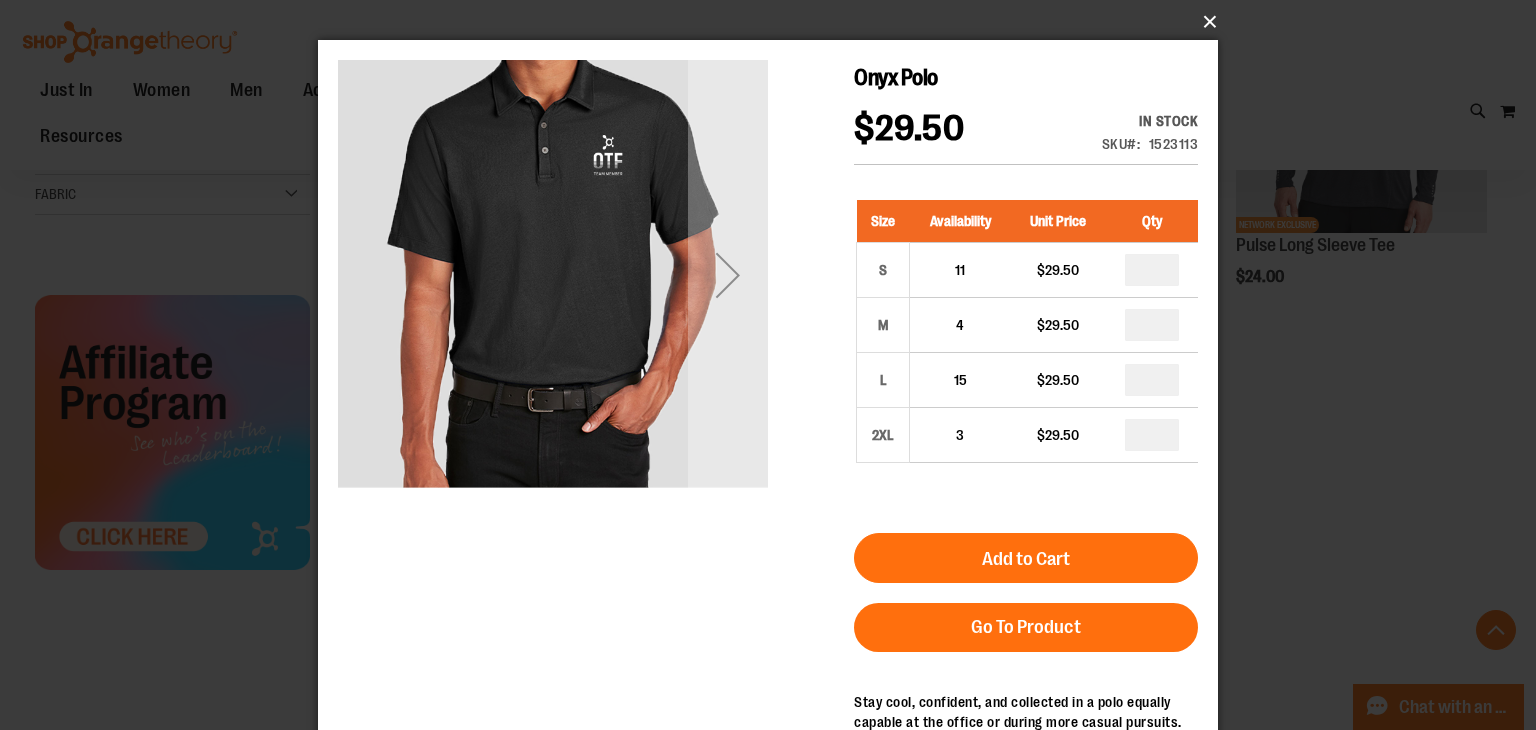 click on "×" at bounding box center [774, 22] 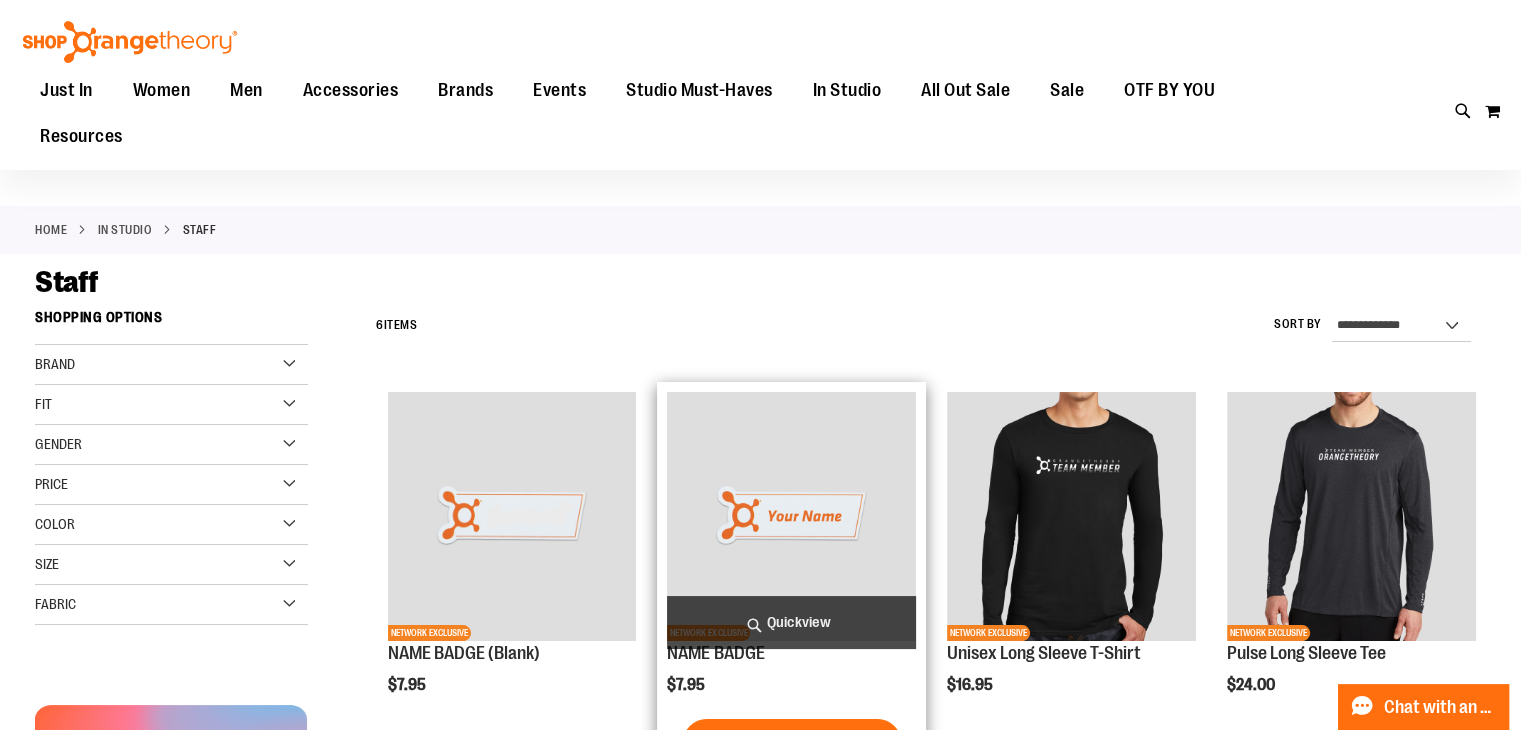 scroll, scrollTop: 0, scrollLeft: 0, axis: both 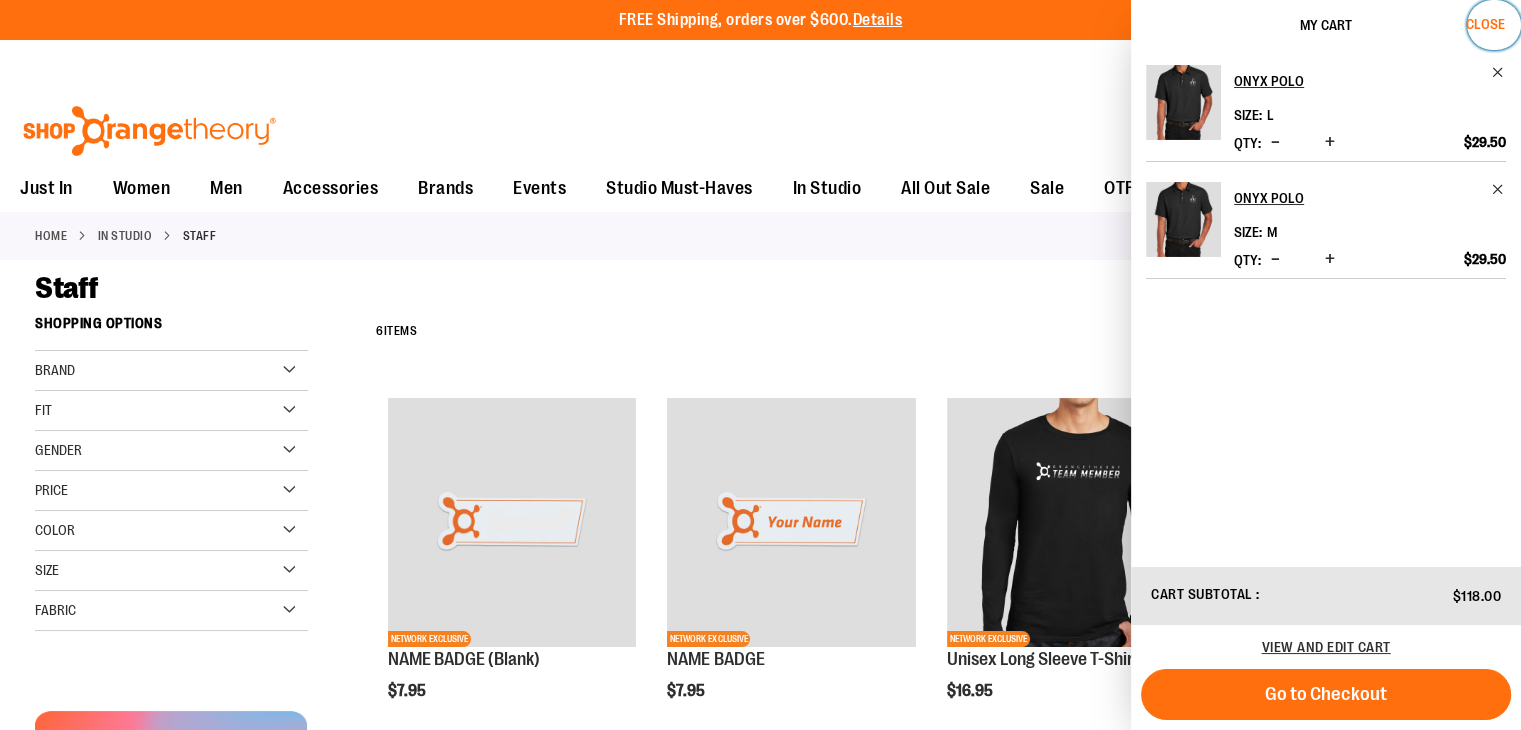 click on "Close" at bounding box center [1485, 24] 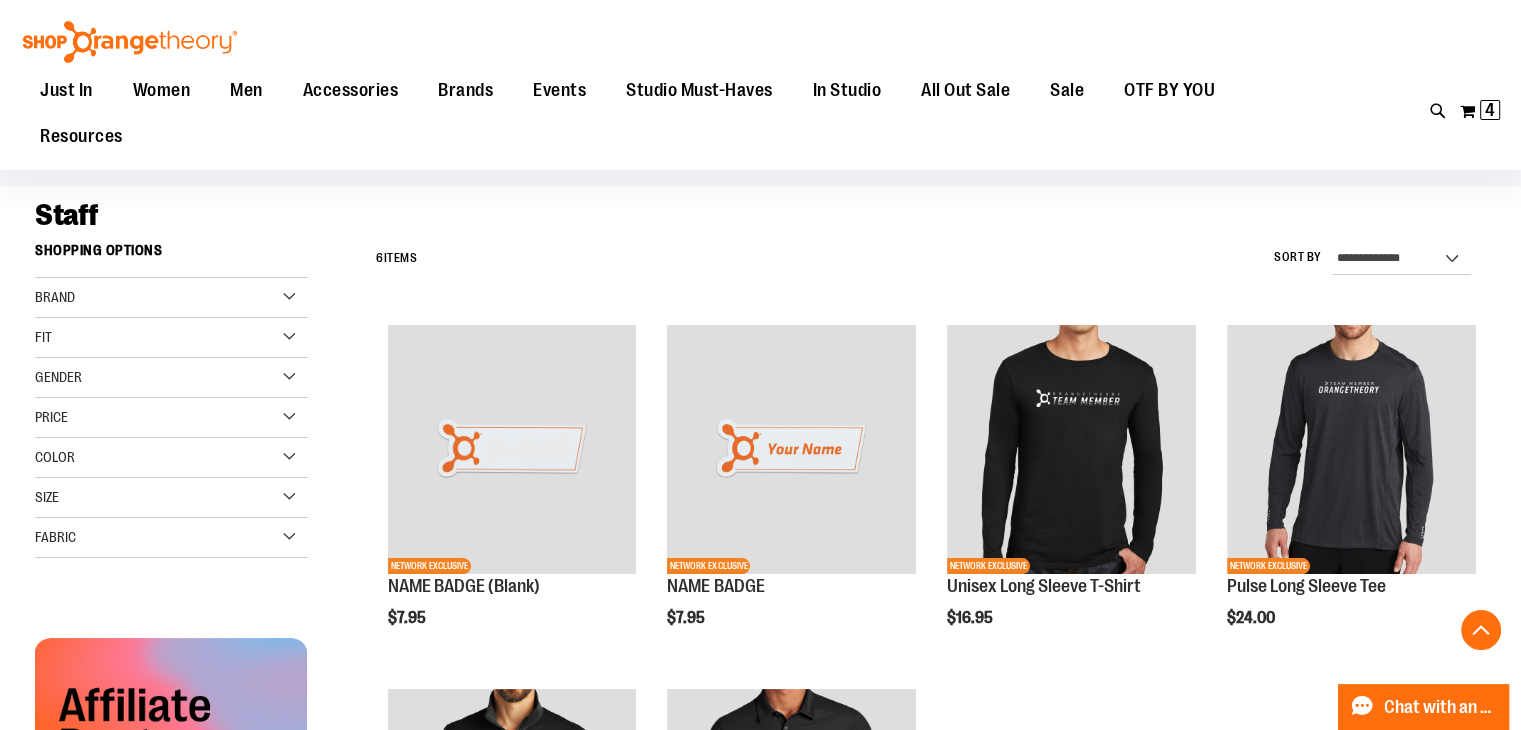 scroll, scrollTop: 0, scrollLeft: 0, axis: both 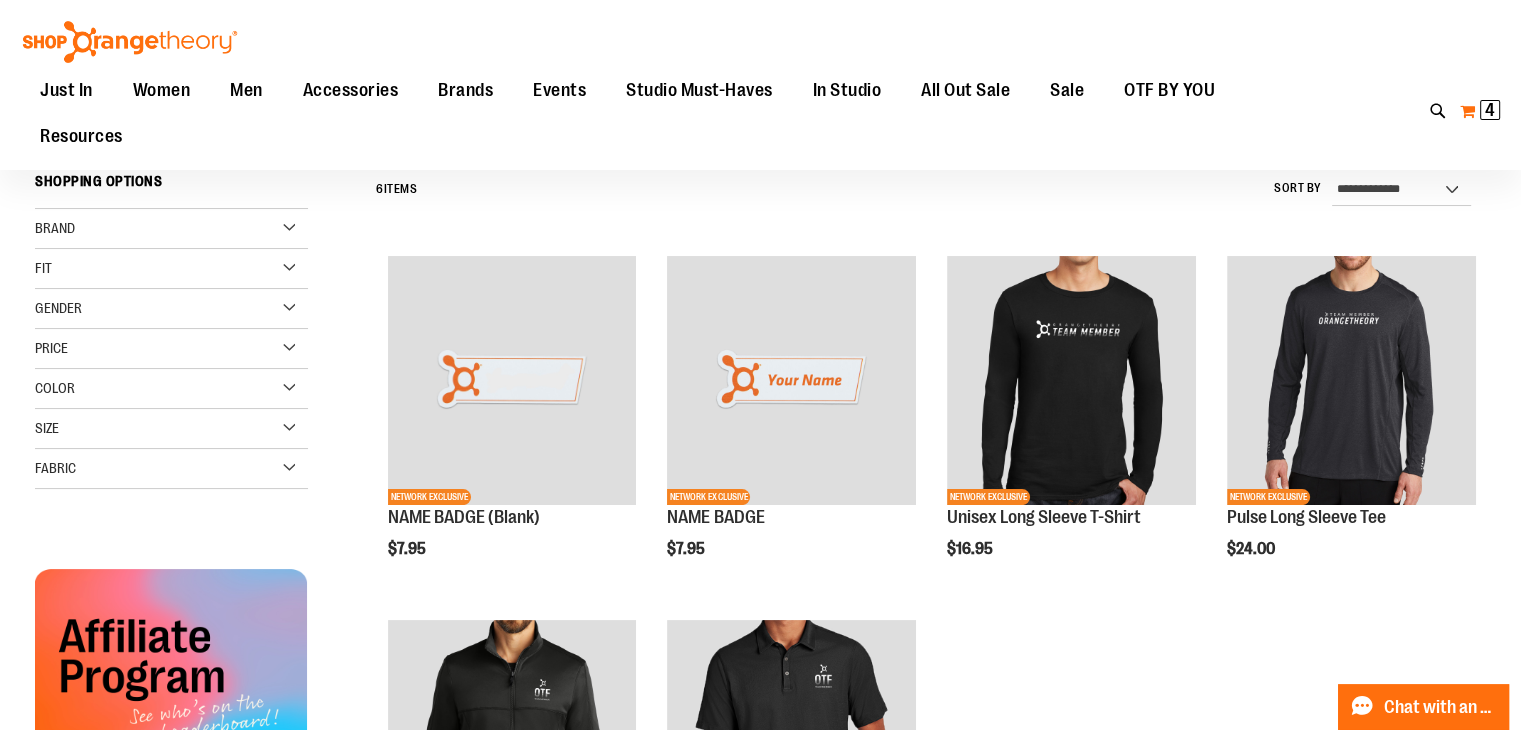 click on "4
4
items" at bounding box center [1490, 110] 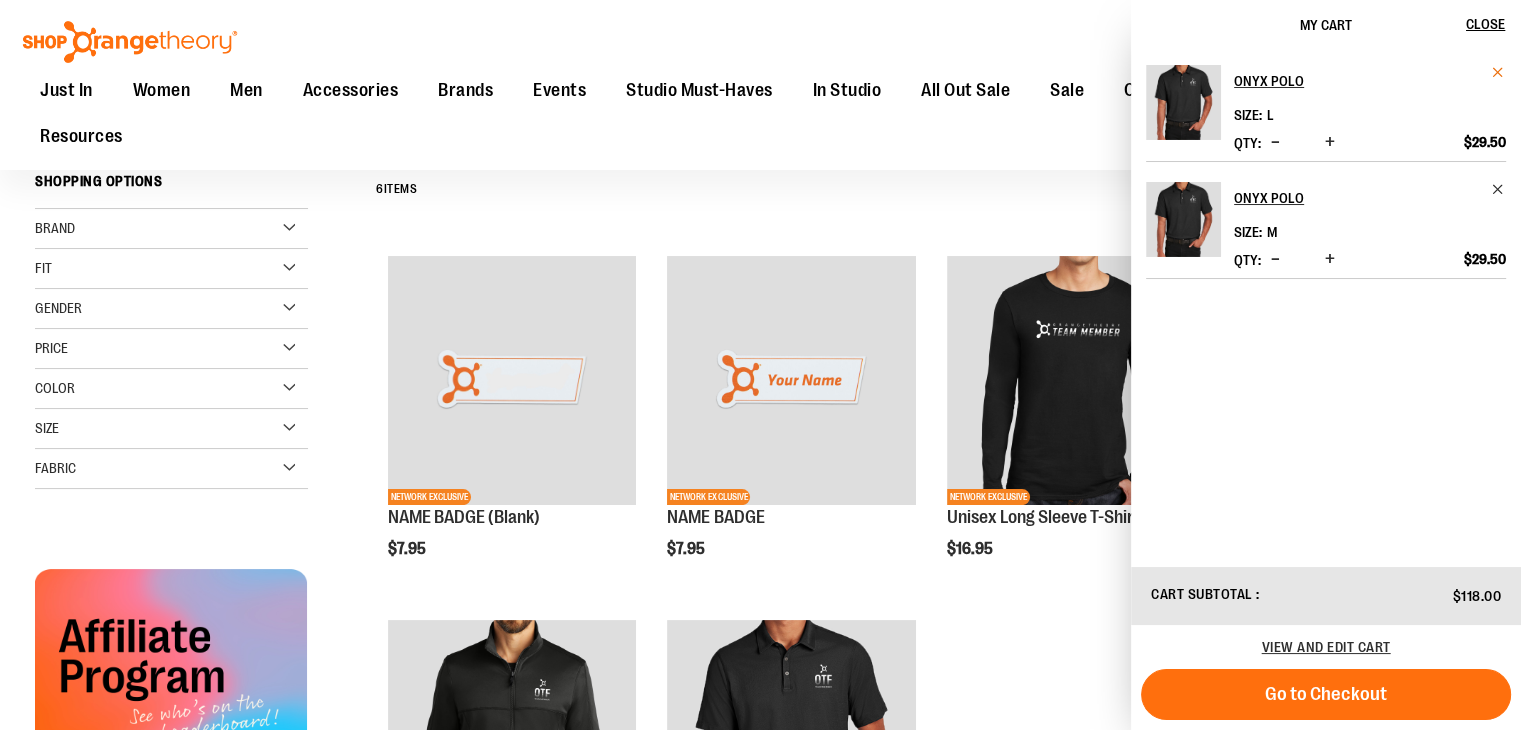 click at bounding box center (1498, 72) 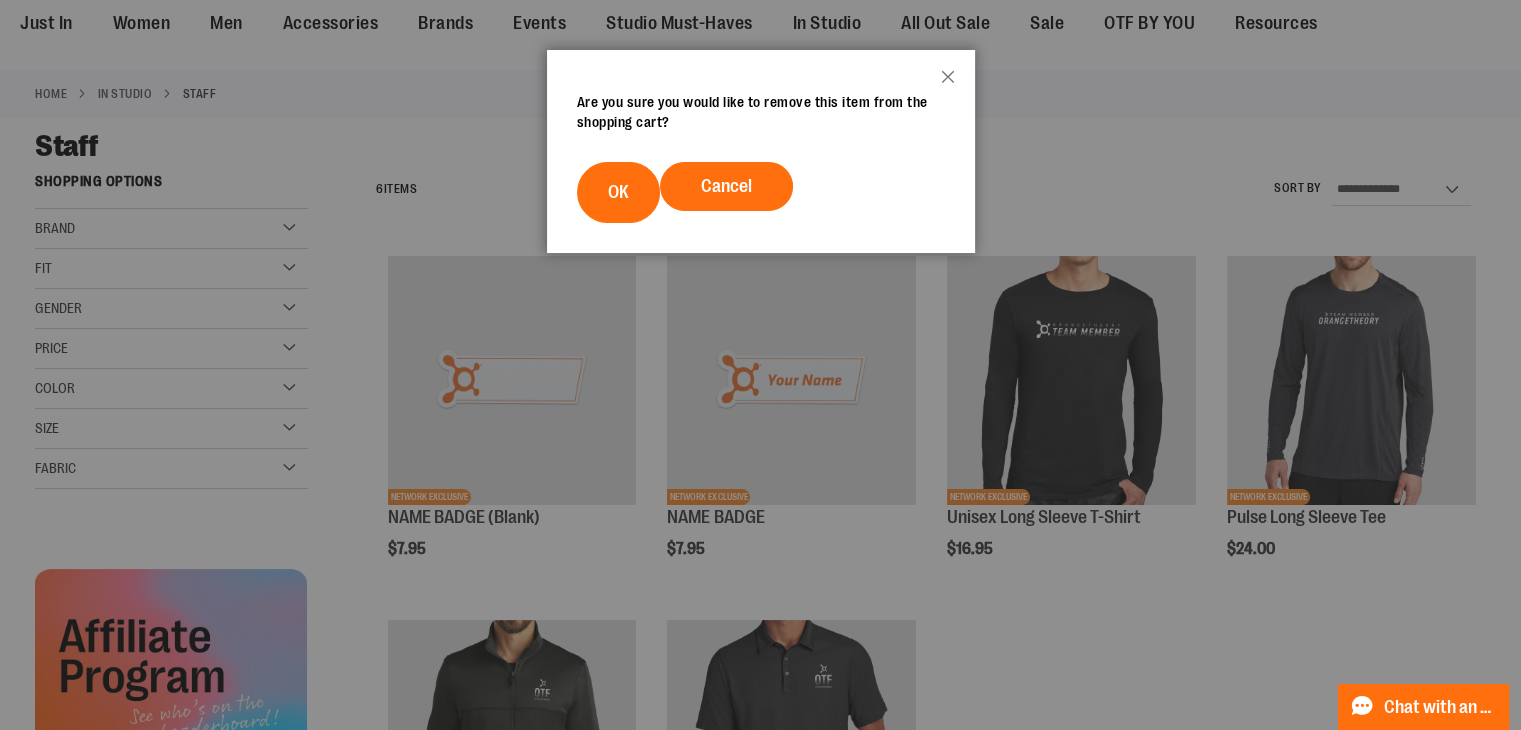 scroll, scrollTop: 0, scrollLeft: 0, axis: both 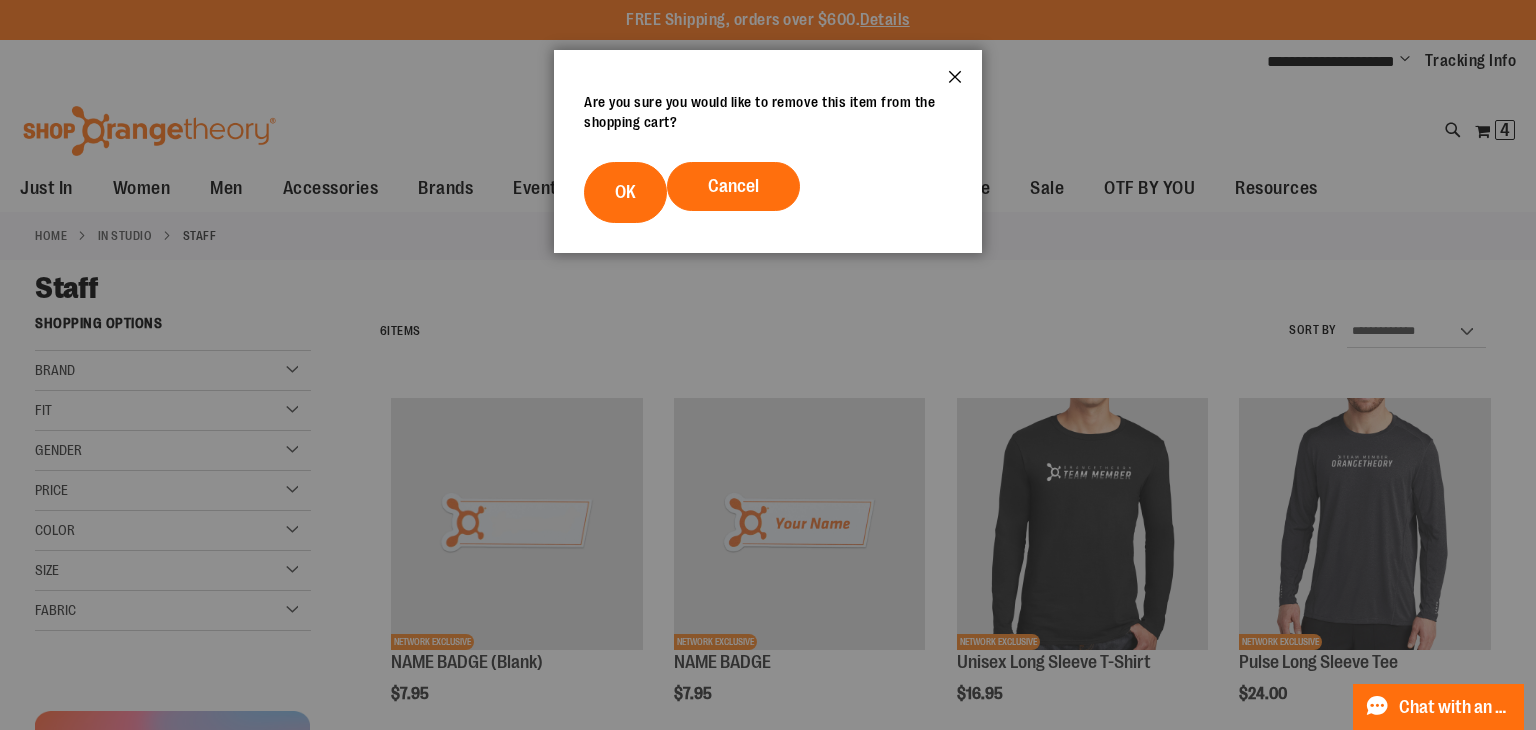 click on "Close" at bounding box center [955, 83] 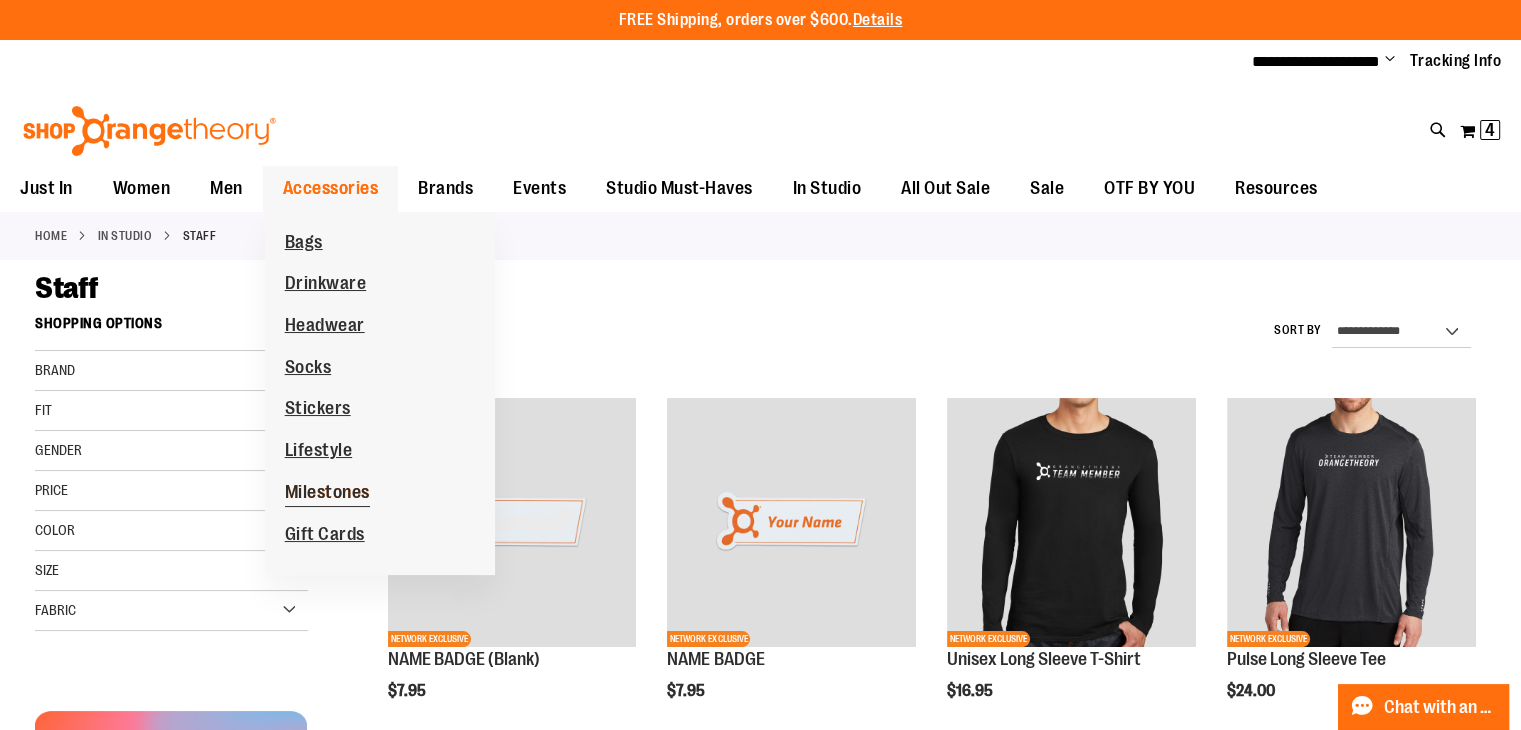 click on "Milestones" at bounding box center (327, 494) 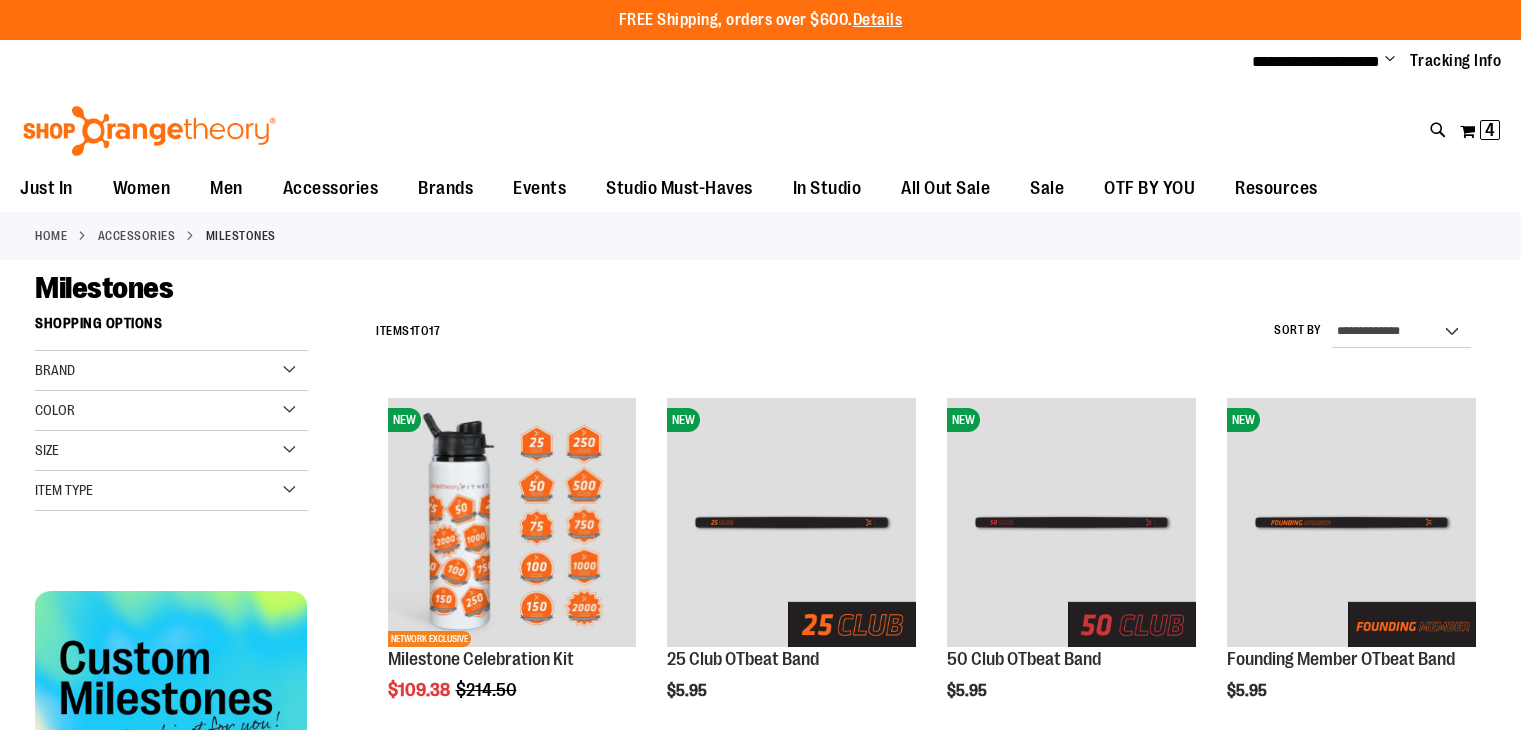 scroll, scrollTop: 0, scrollLeft: 0, axis: both 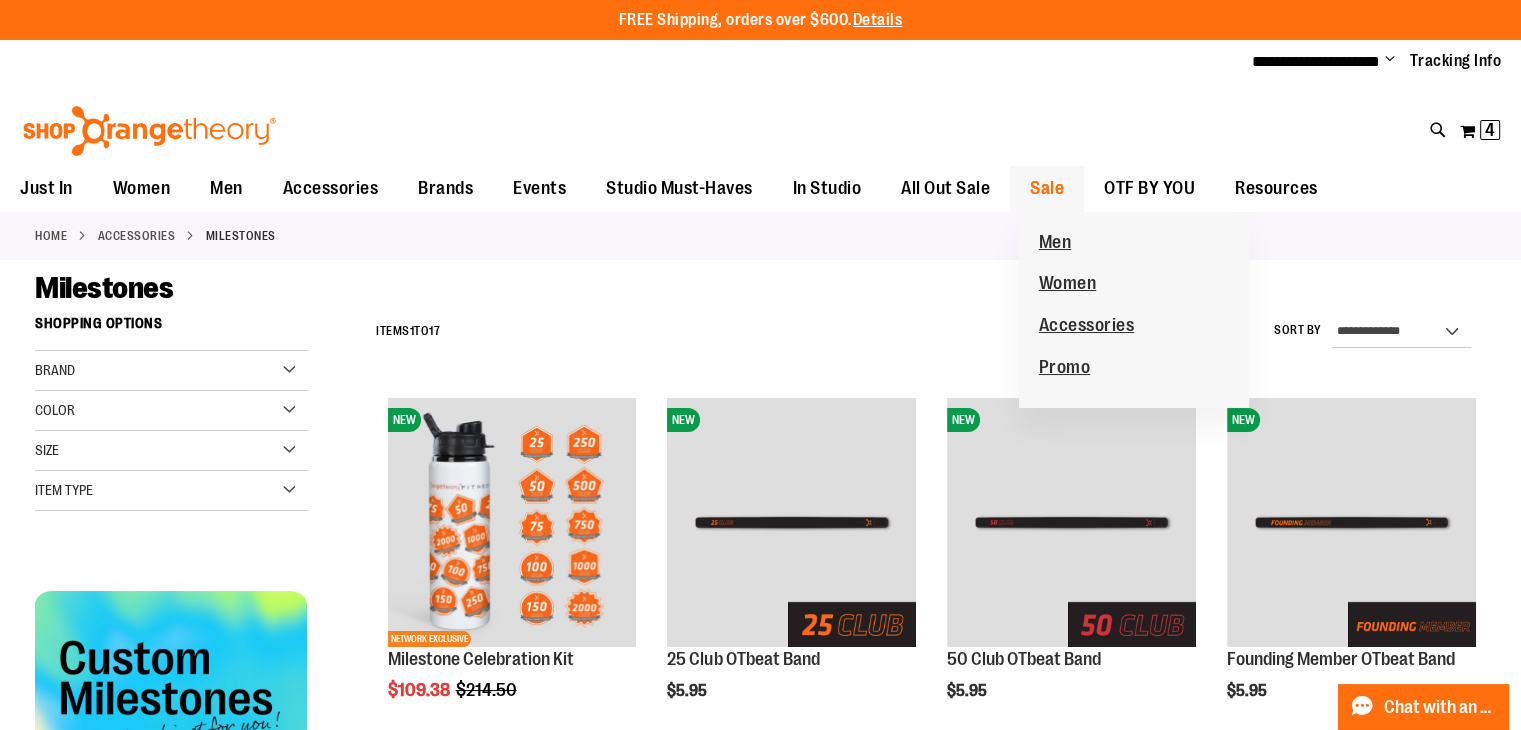 click on "Sale" at bounding box center (1047, 189) 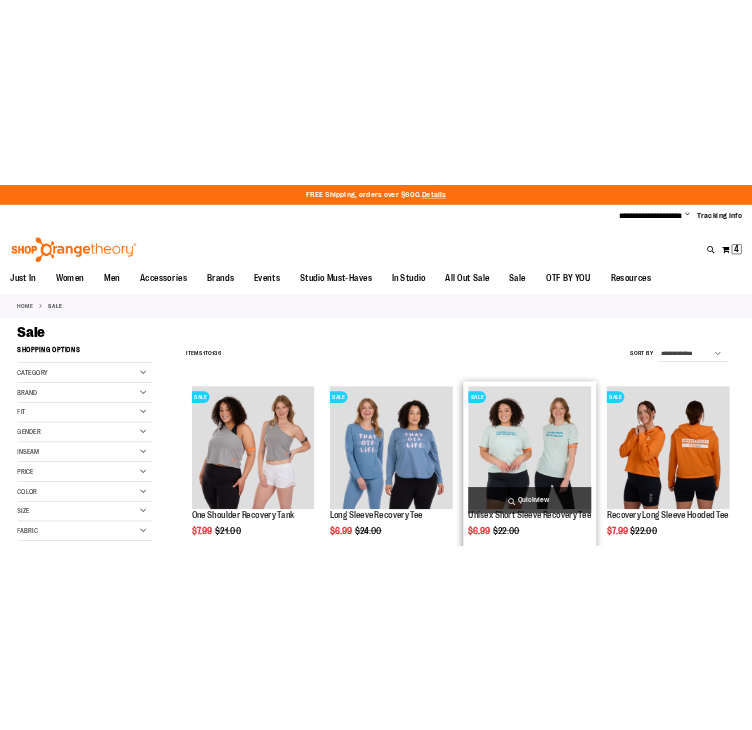 scroll, scrollTop: 0, scrollLeft: 0, axis: both 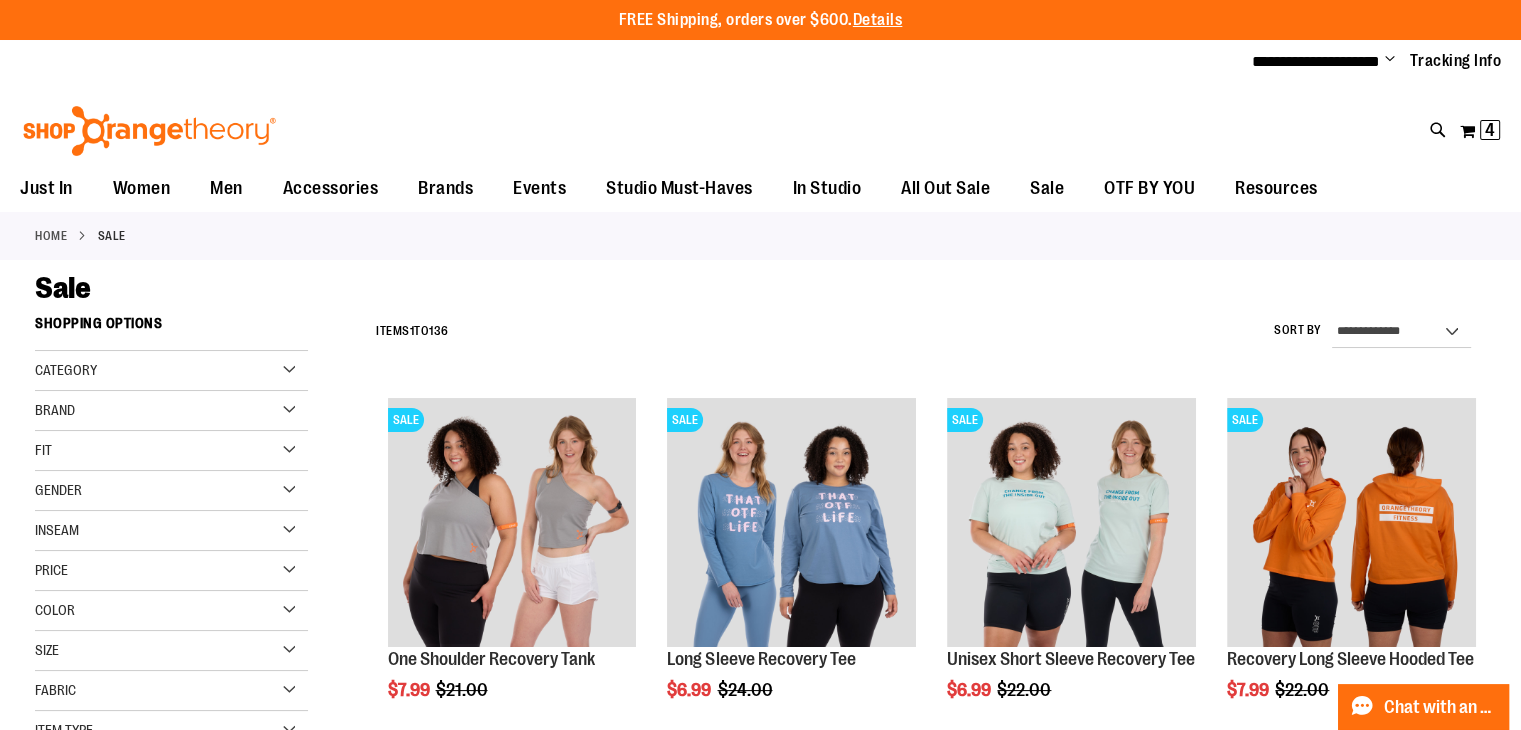 click on "**********" at bounding box center [926, 332] 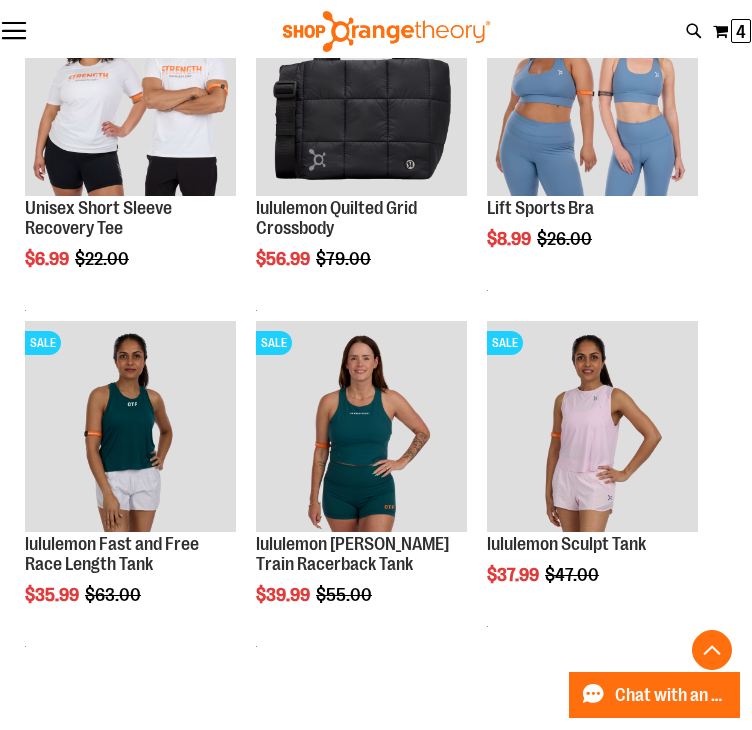 scroll, scrollTop: 1036, scrollLeft: 0, axis: vertical 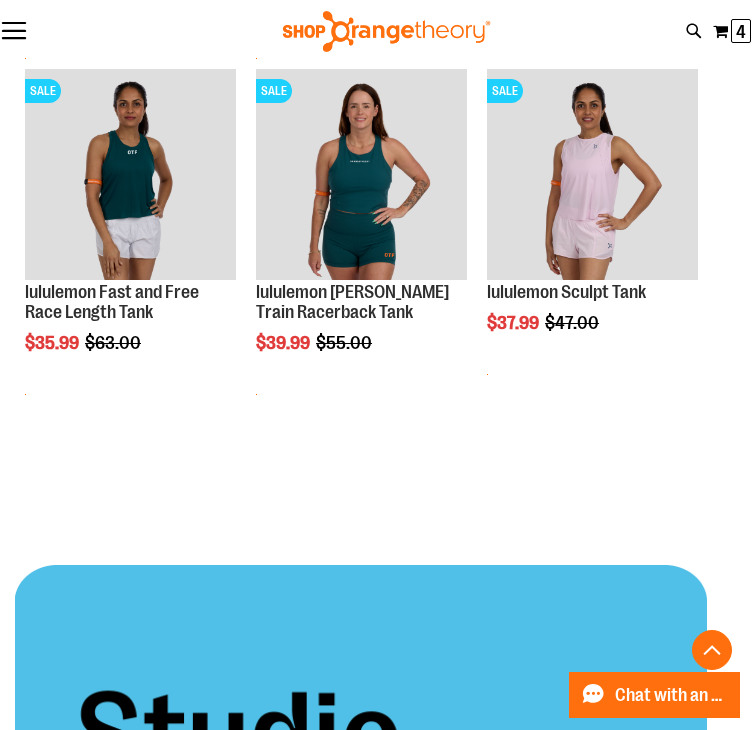 click on "Short Sleeve Recovery Crew Tee" at bounding box center [360, -369] 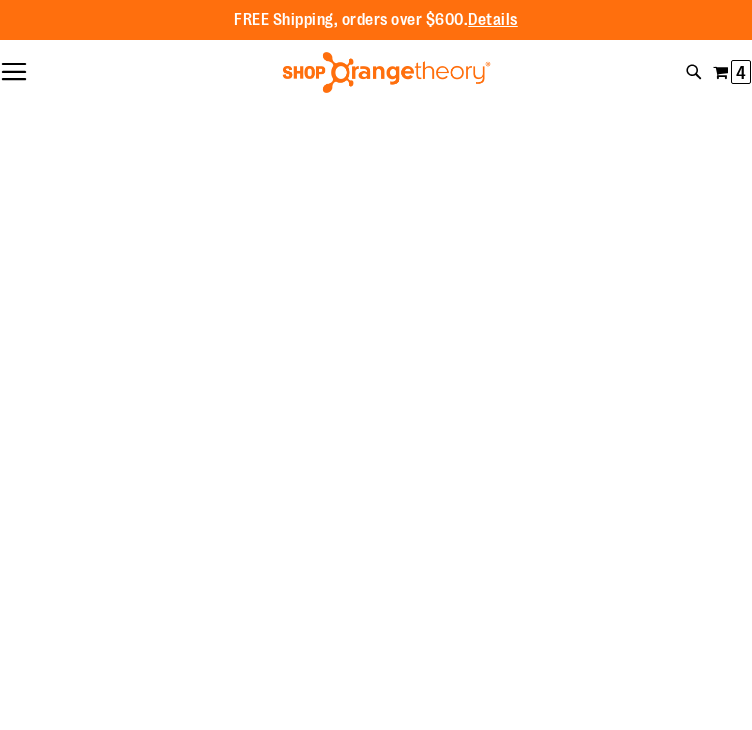 scroll, scrollTop: 0, scrollLeft: 0, axis: both 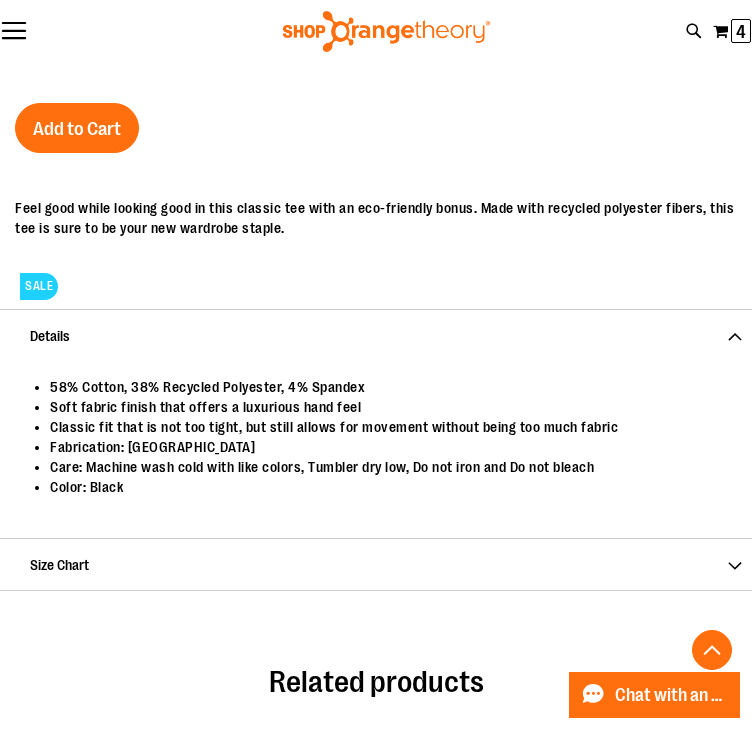 click at bounding box center (219, -609) 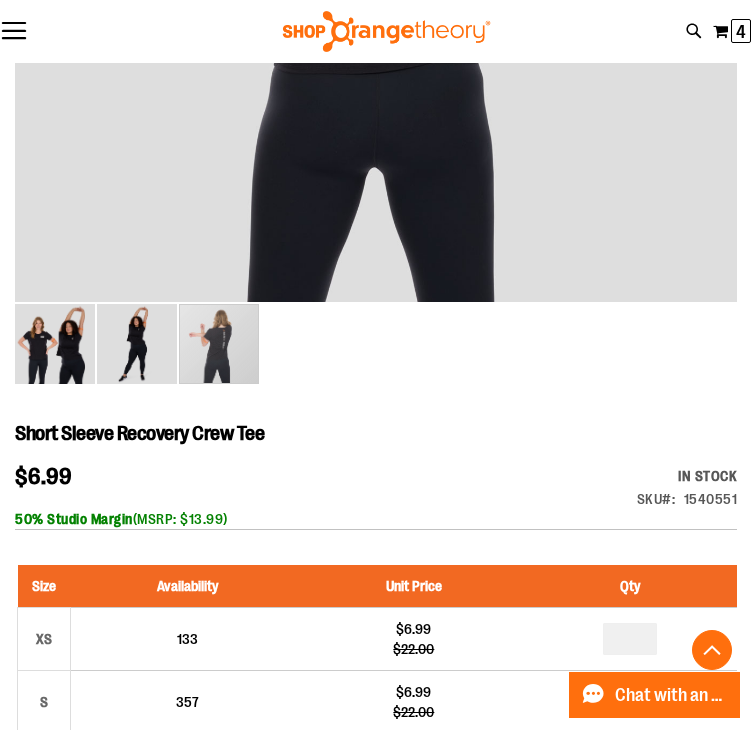 scroll, scrollTop: 1370, scrollLeft: 0, axis: vertical 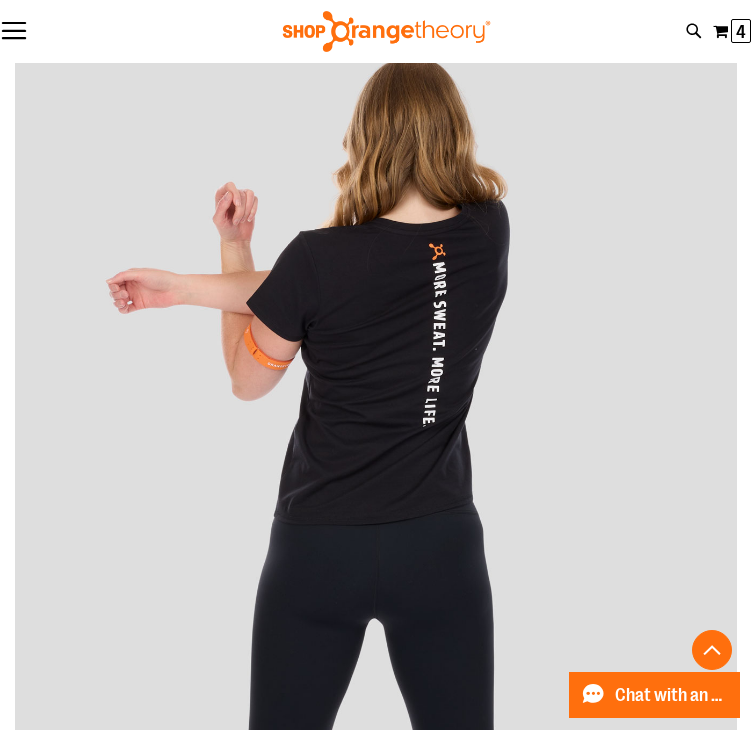 click at bounding box center [630, 1153] 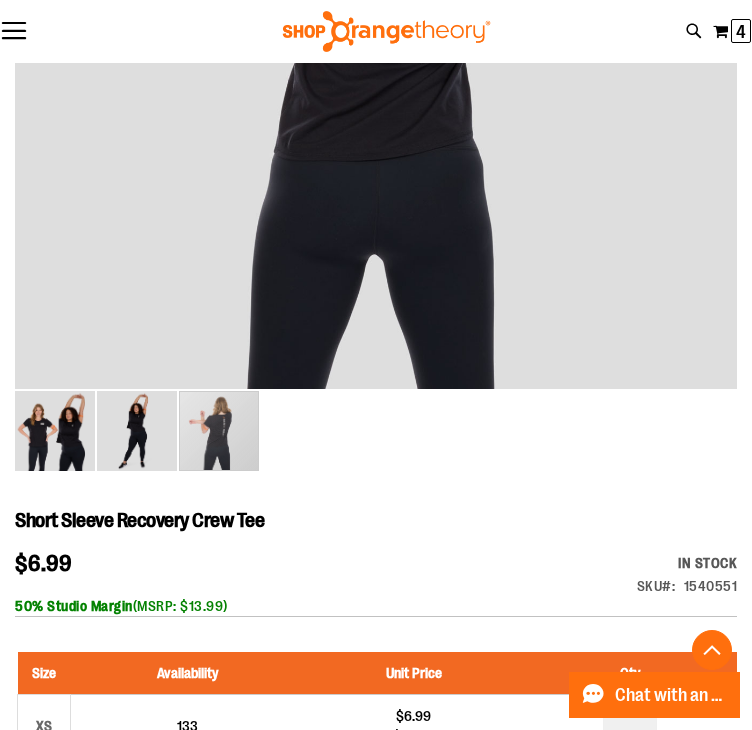 click on "Add to Cart" at bounding box center [77, 1168] 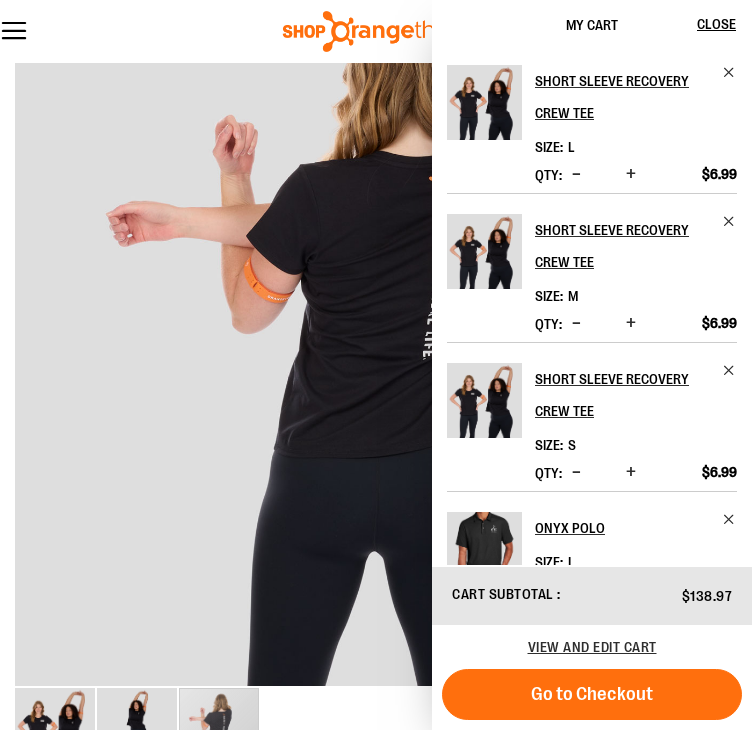 scroll, scrollTop: 981, scrollLeft: 0, axis: vertical 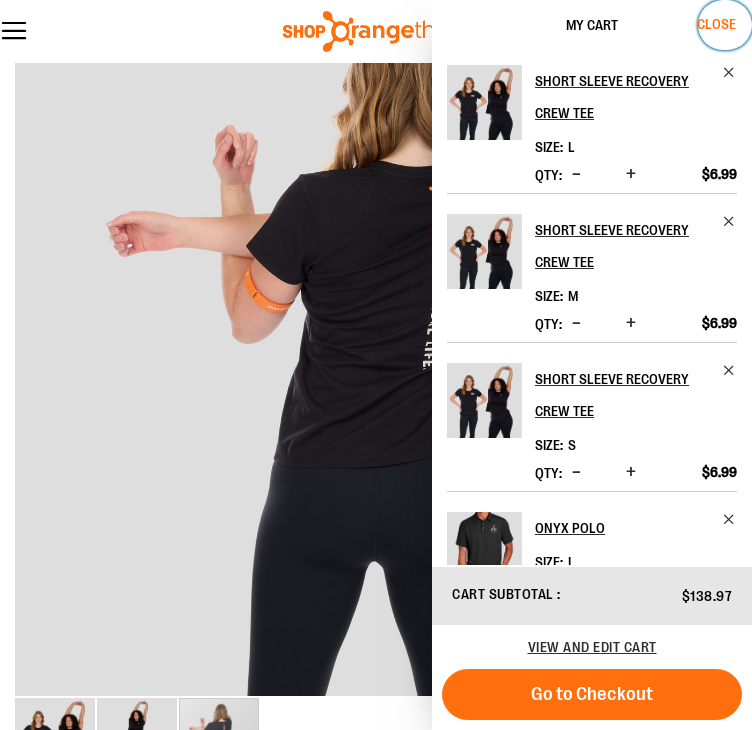 click on "Close" at bounding box center (716, 24) 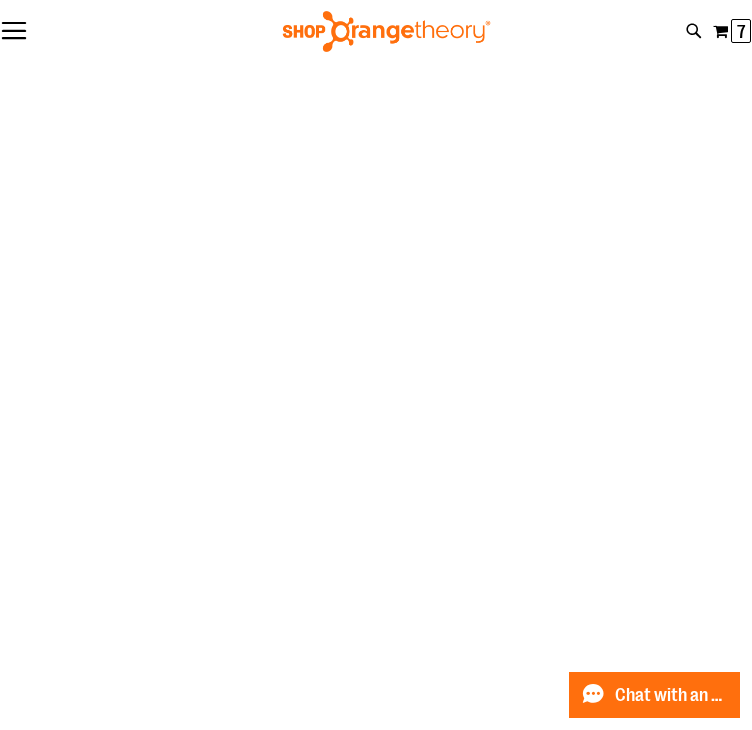 scroll, scrollTop: 0, scrollLeft: 0, axis: both 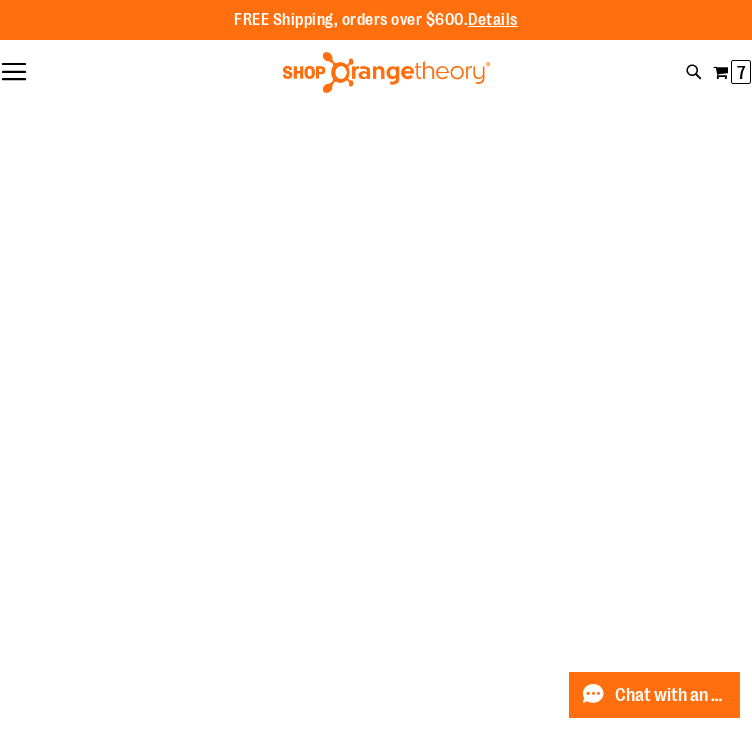 click on "Balanced Basics" at bounding box center (-591, 172) 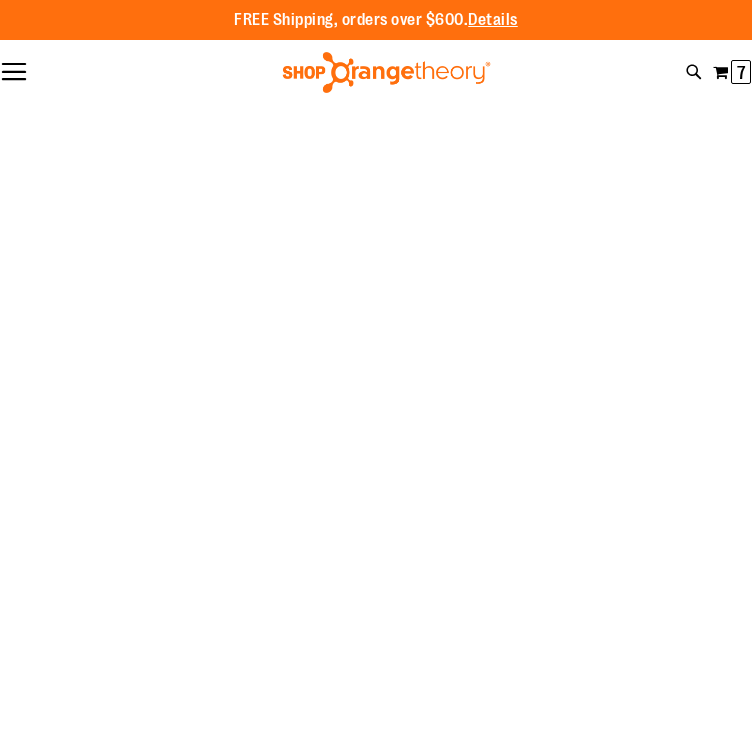 scroll, scrollTop: 0, scrollLeft: 0, axis: both 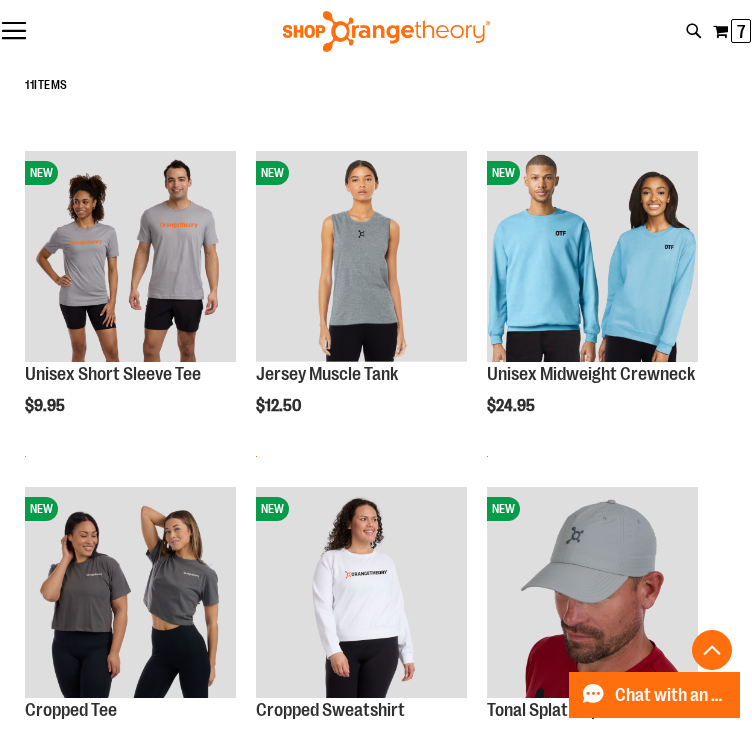 drag, startPoint x: 756, startPoint y: 73, endPoint x: 770, endPoint y: 220, distance: 147.66516 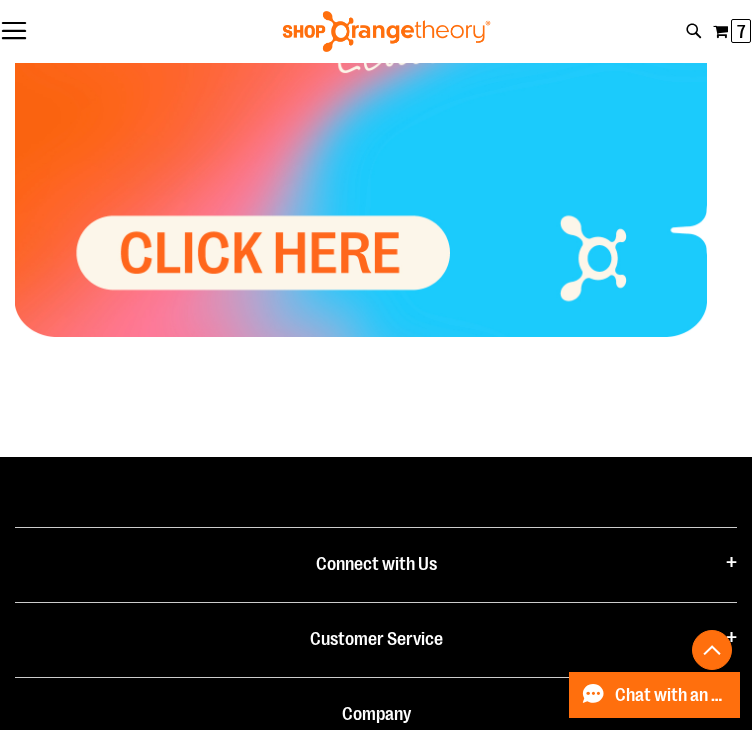 scroll, scrollTop: 0, scrollLeft: 0, axis: both 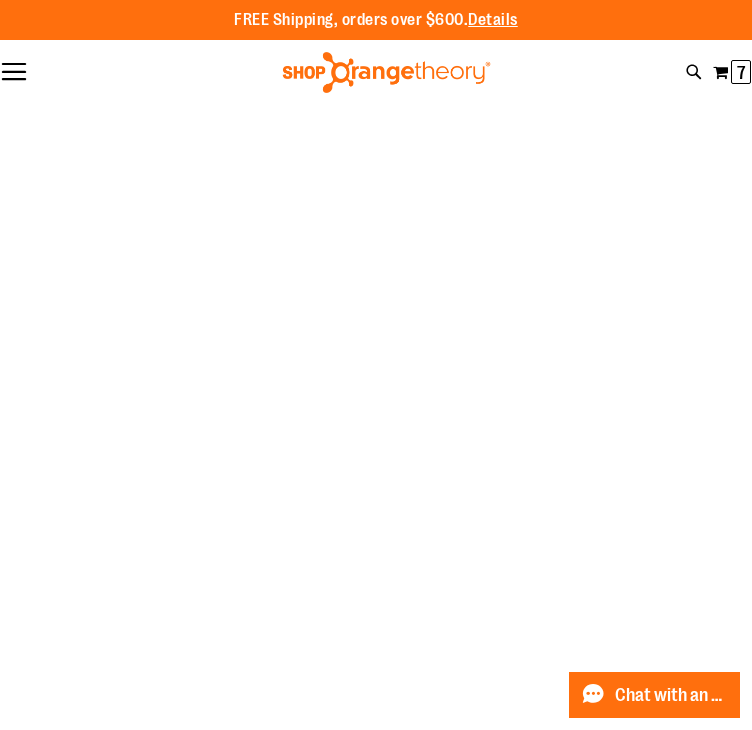 click on "Just In" at bounding box center [-645, 124] 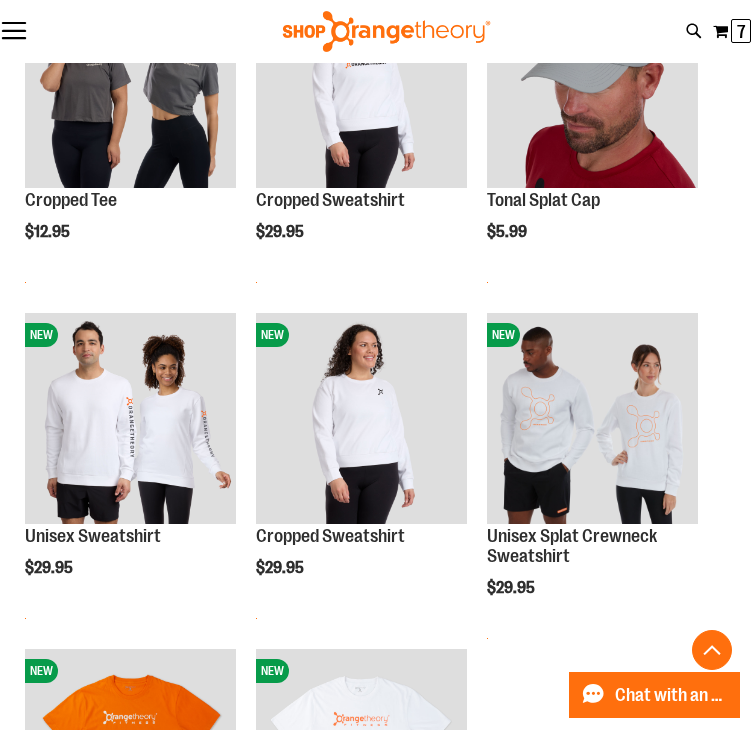 scroll, scrollTop: 1816, scrollLeft: 0, axis: vertical 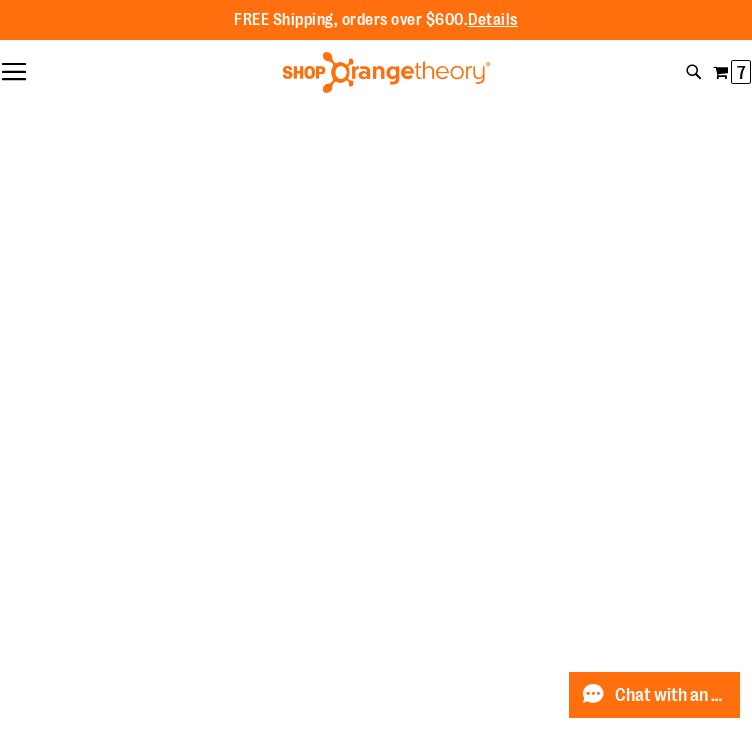 click on "Just In" at bounding box center [-645, 124] 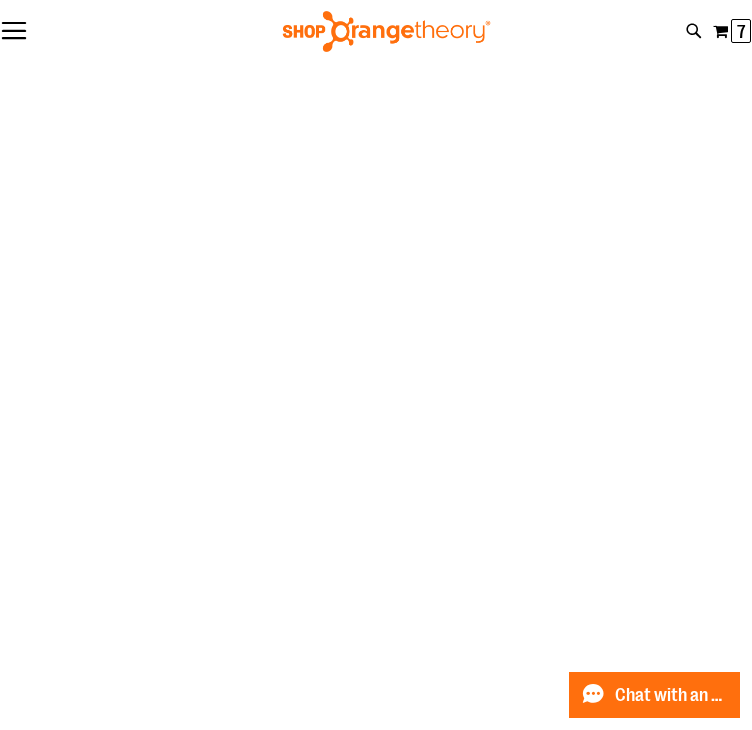scroll, scrollTop: 208, scrollLeft: 0, axis: vertical 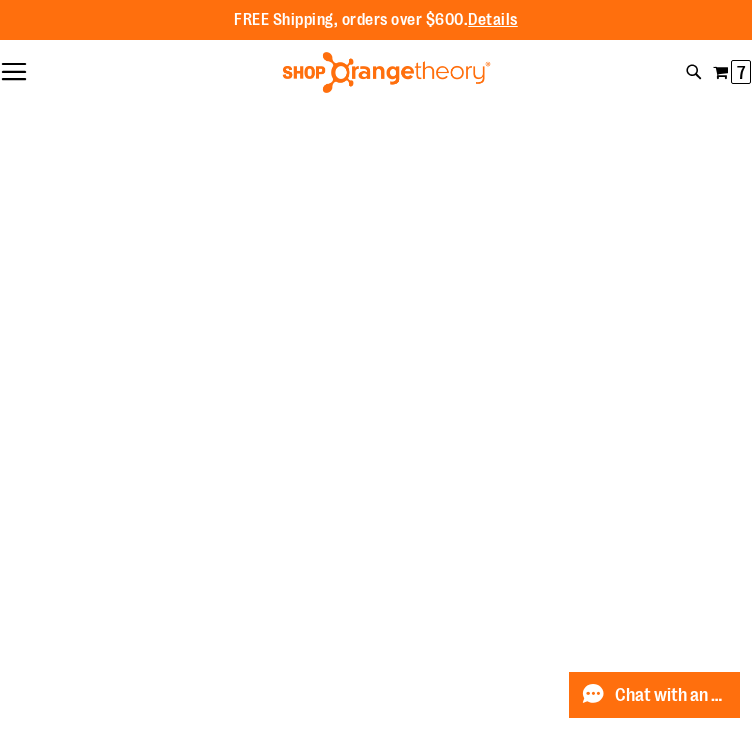click on "Menu" at bounding box center (-562, 36) 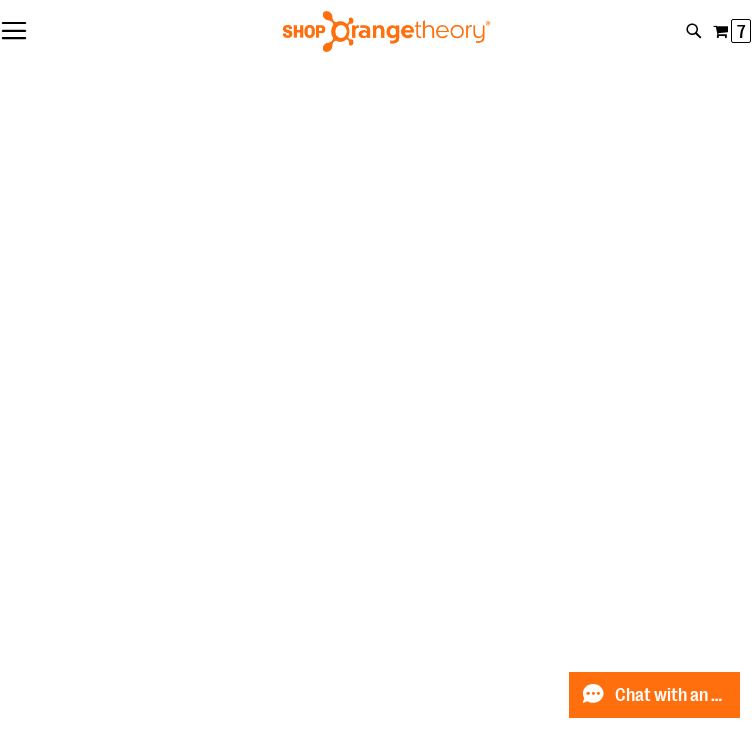 scroll, scrollTop: 208, scrollLeft: 0, axis: vertical 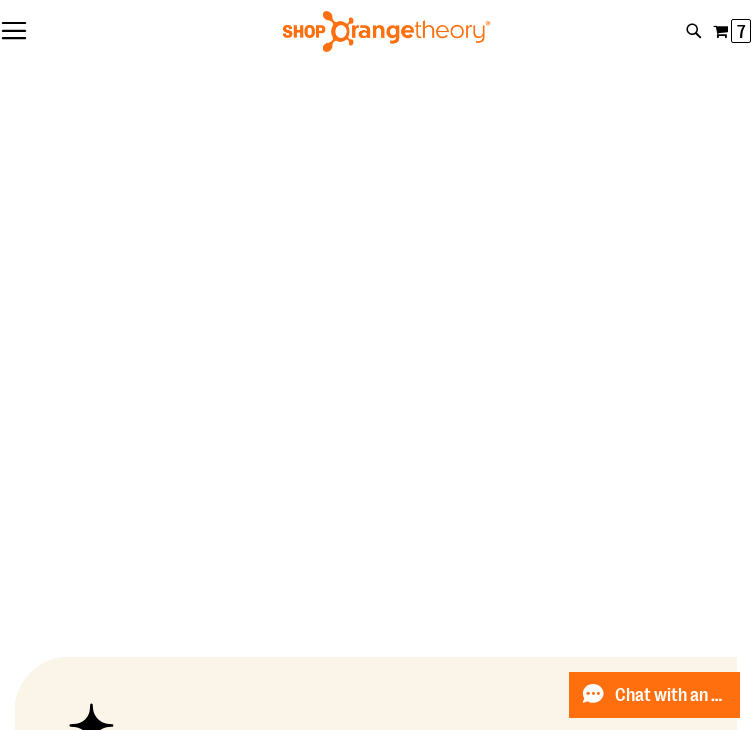 click on "Just In" at bounding box center (0, 0) 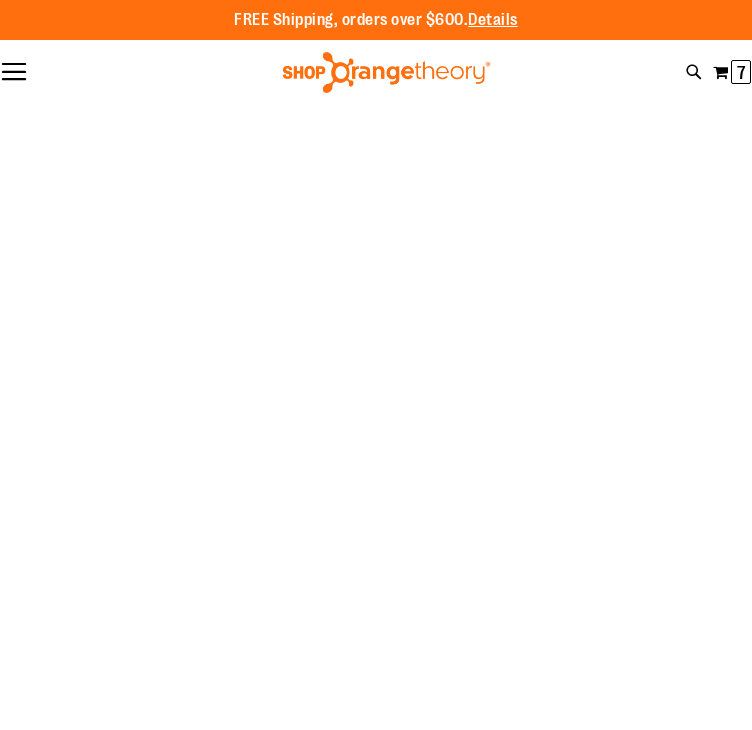 scroll, scrollTop: 0, scrollLeft: 0, axis: both 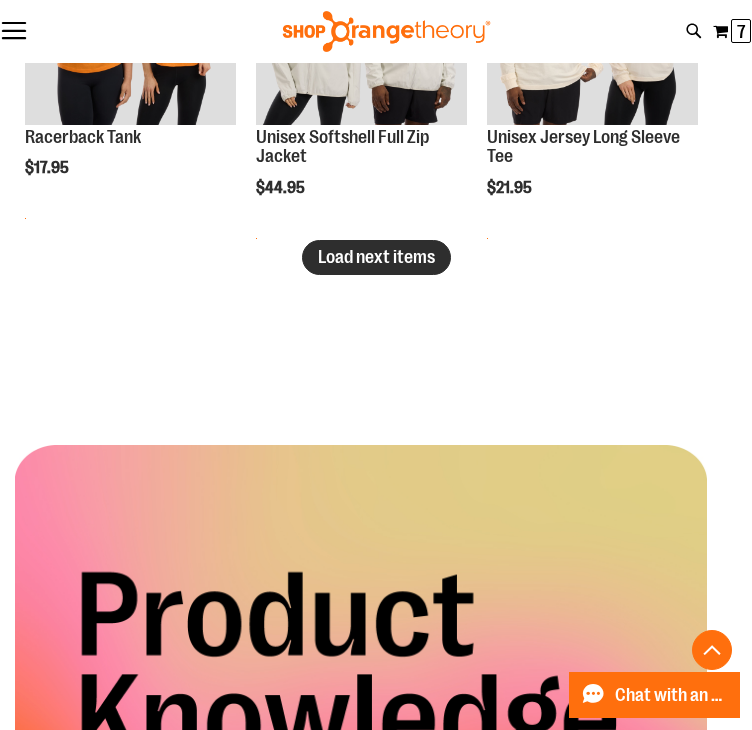 click on "NEW
2025 Marathon à la Carte
$14.95
Quickview" at bounding box center (376, -1760) 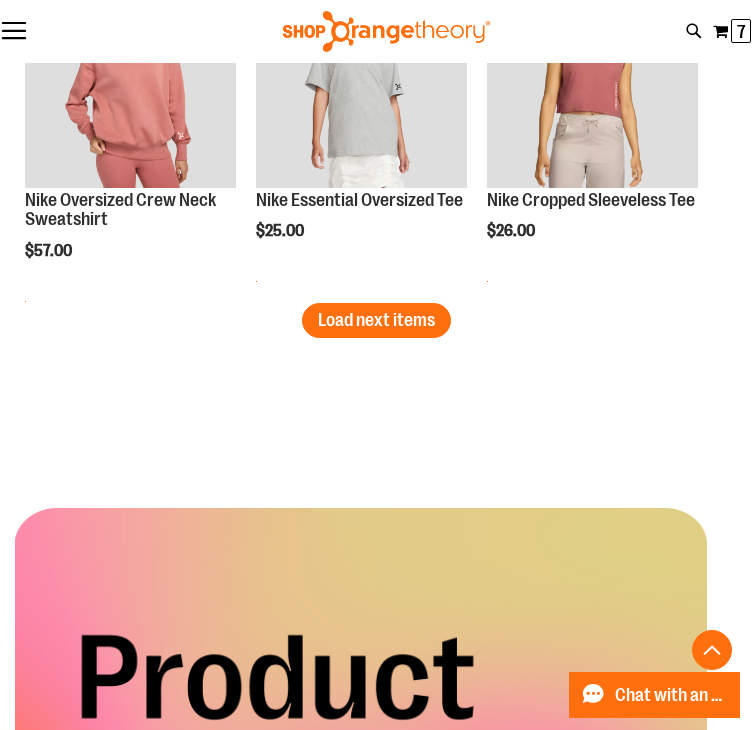 scroll, scrollTop: 6178, scrollLeft: 0, axis: vertical 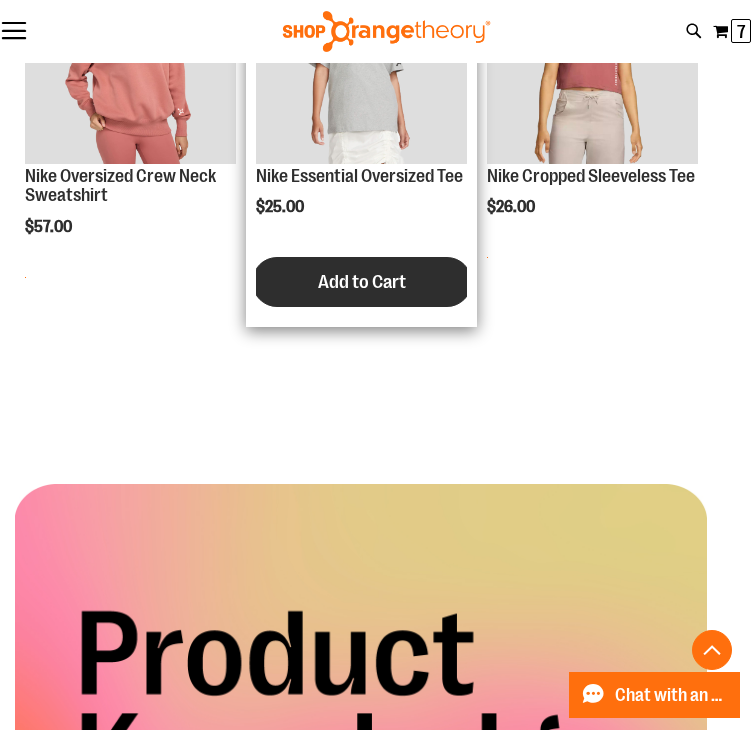 click on "Add to Cart" at bounding box center (362, 282) 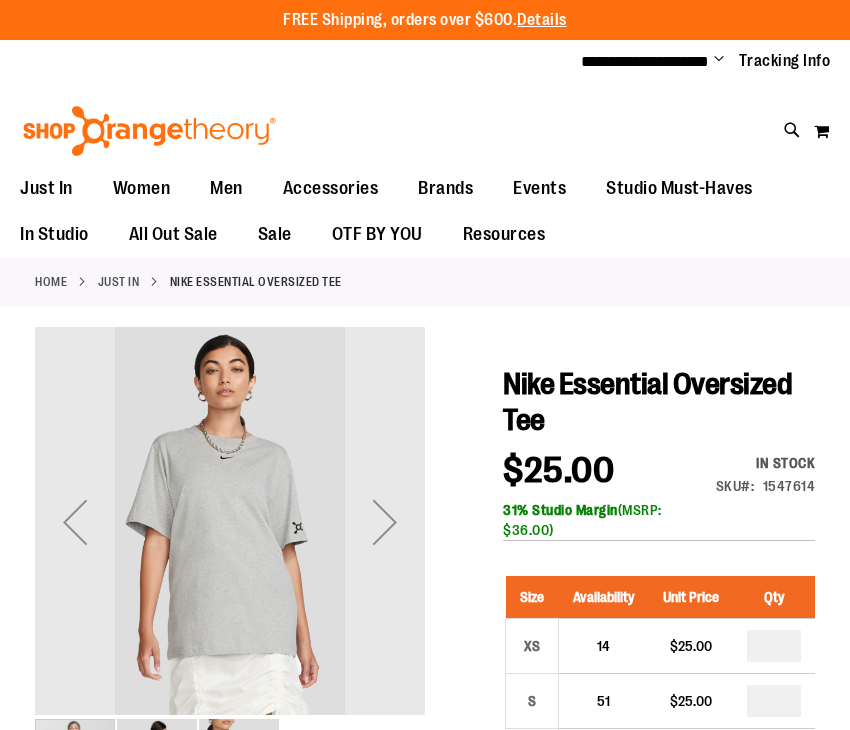 scroll, scrollTop: 0, scrollLeft: 0, axis: both 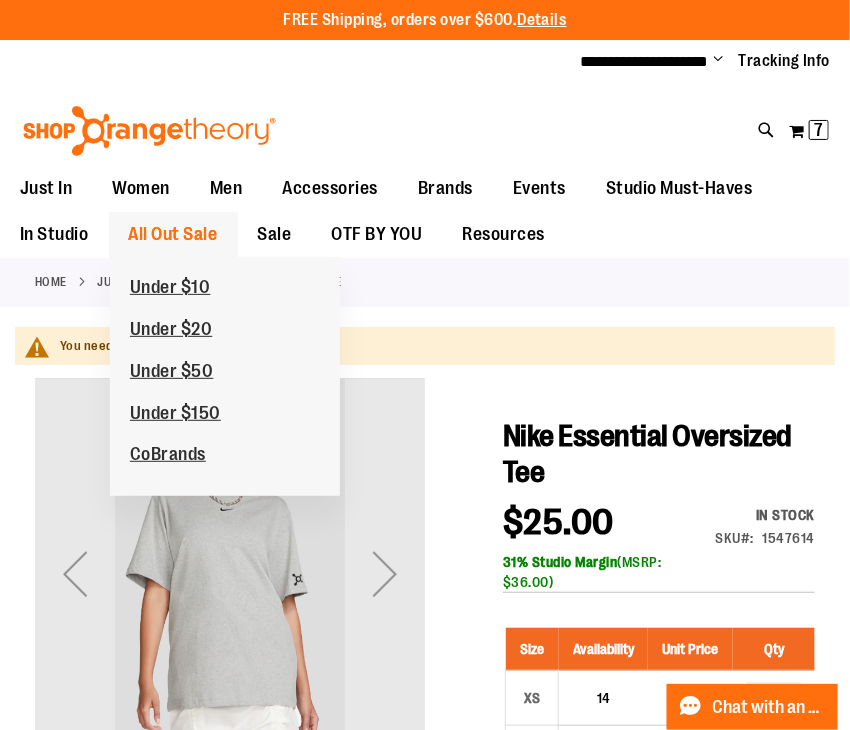 click on "All Out Sale" at bounding box center [173, 234] 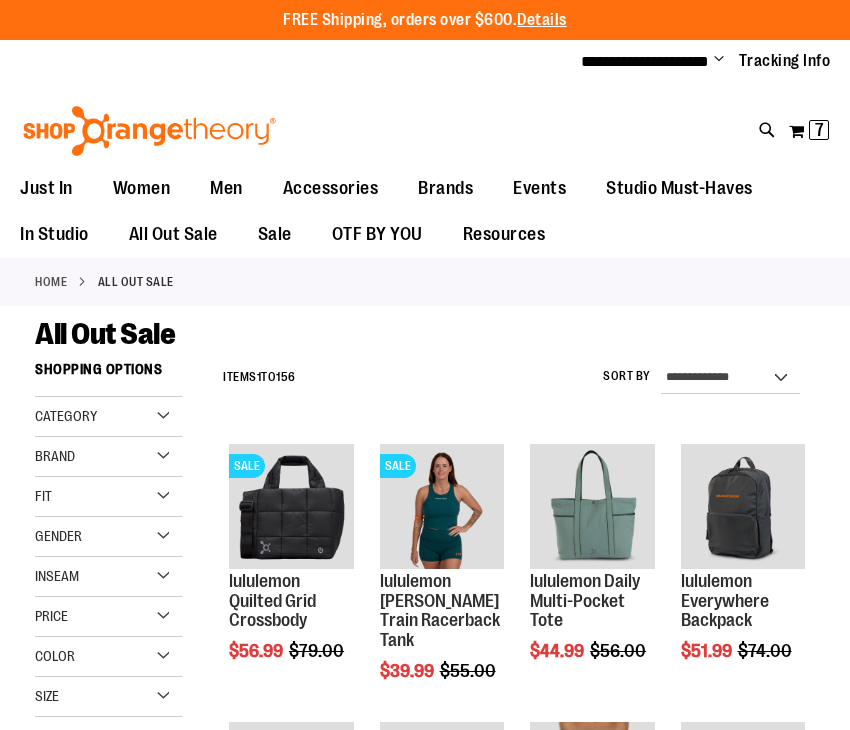 scroll, scrollTop: 0, scrollLeft: 0, axis: both 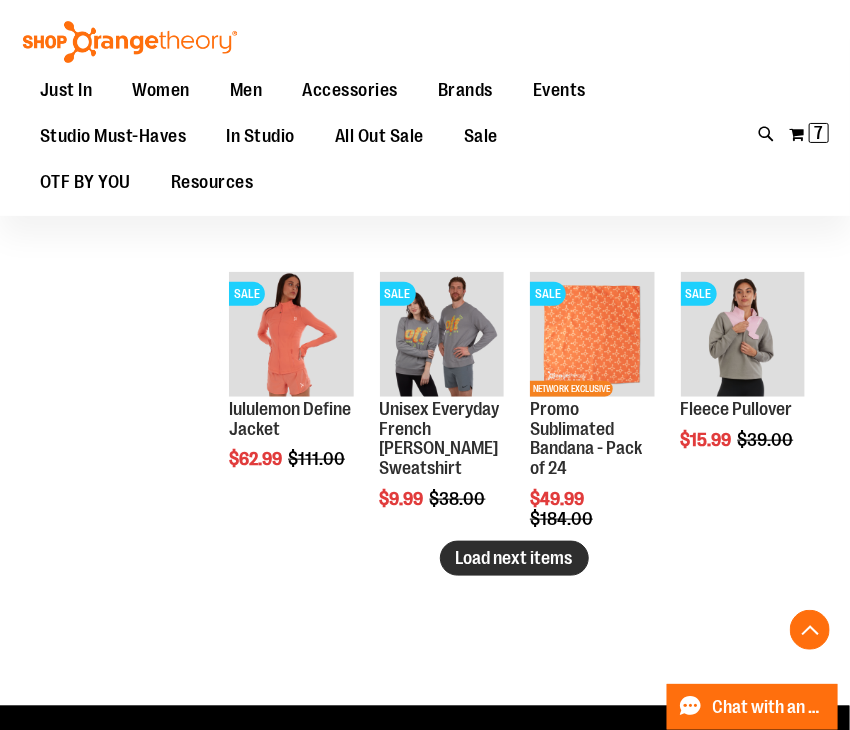 click on "Load next items" at bounding box center [514, 558] 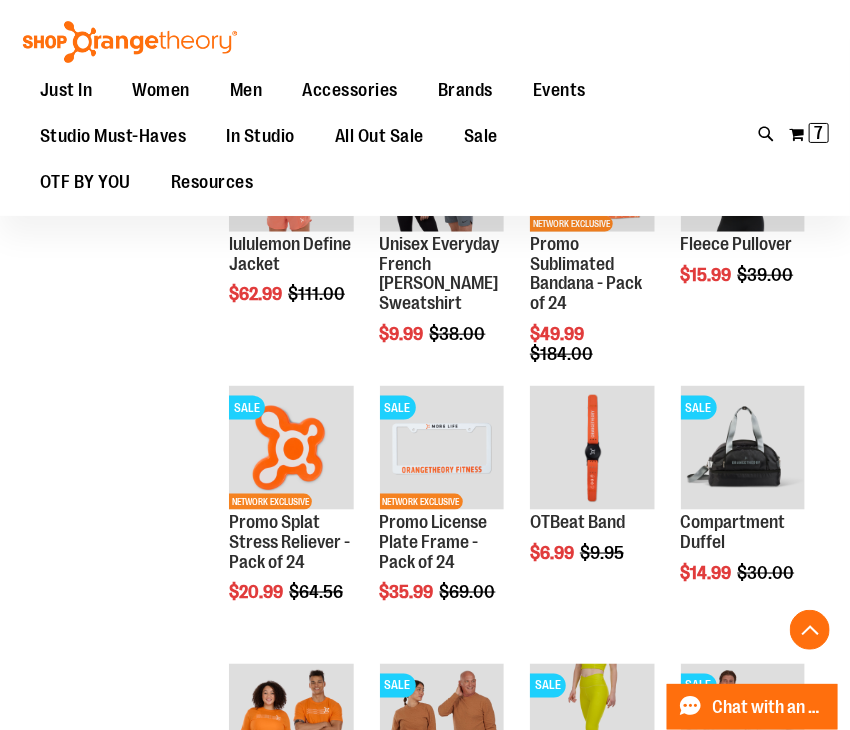scroll, scrollTop: 2570, scrollLeft: 0, axis: vertical 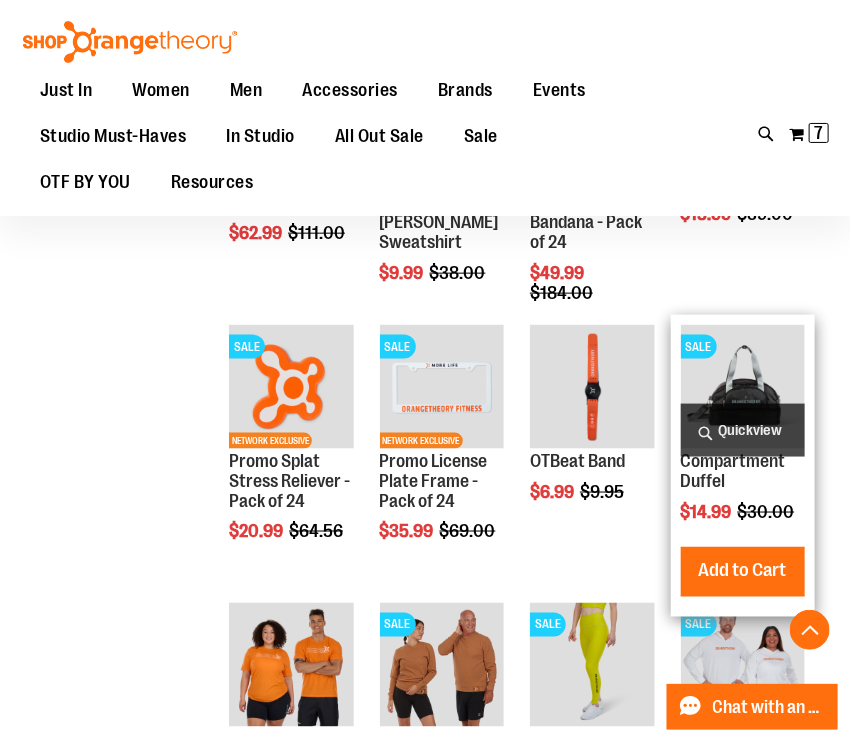 click on "Quickview" at bounding box center [743, 430] 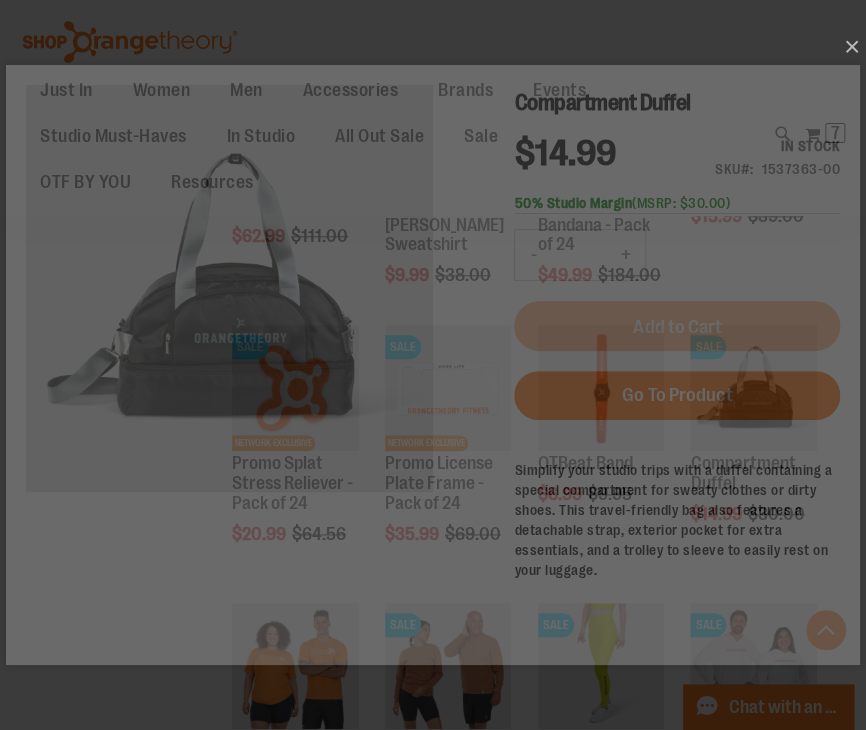scroll, scrollTop: 0, scrollLeft: 0, axis: both 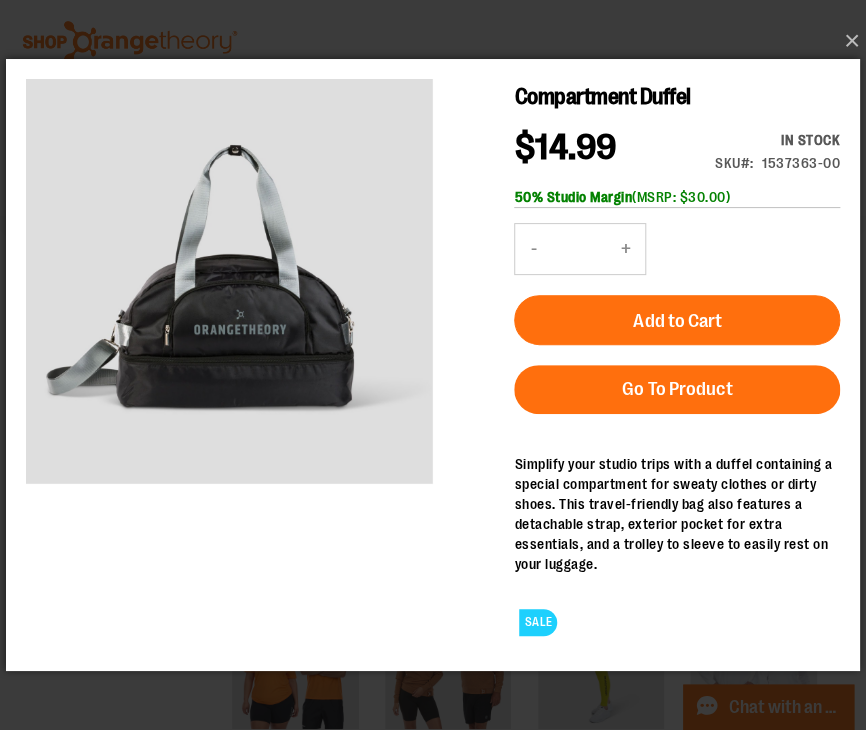 click on "+" at bounding box center (625, 248) 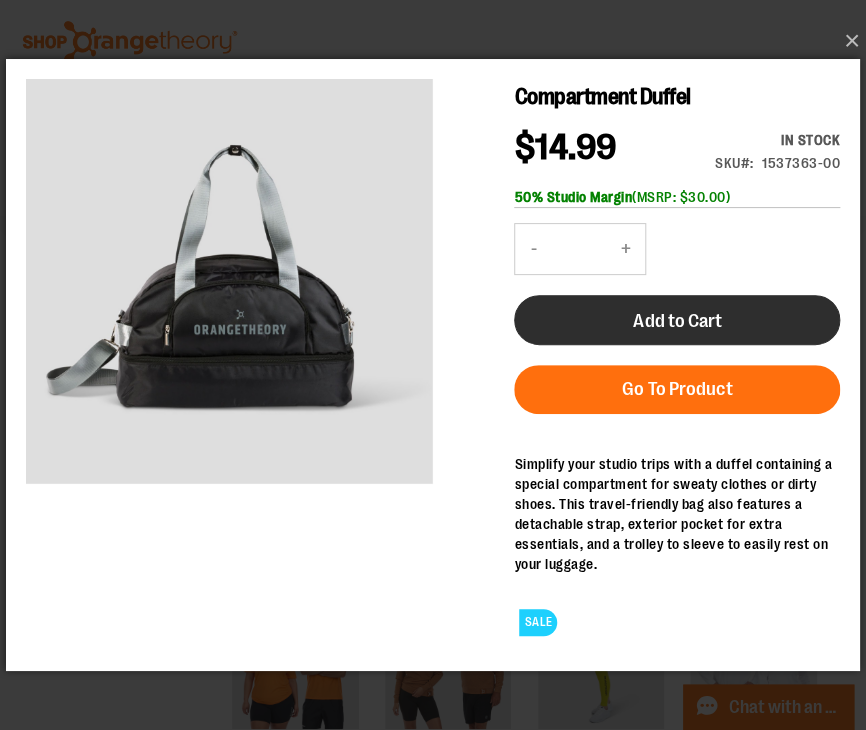 click on "Add to Cart" at bounding box center [677, 320] 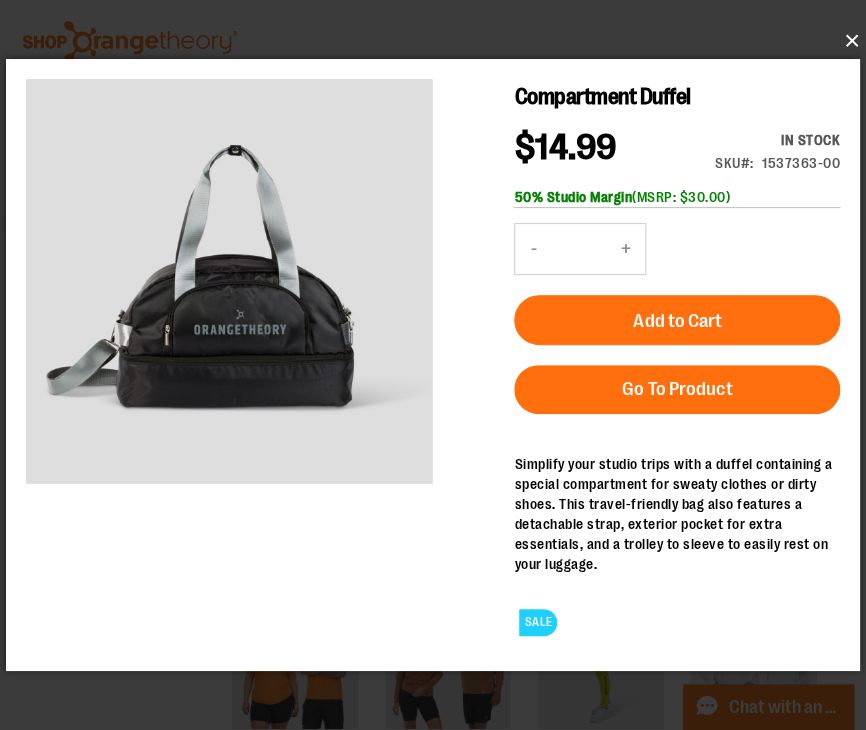 click on "×" at bounding box center (439, 41) 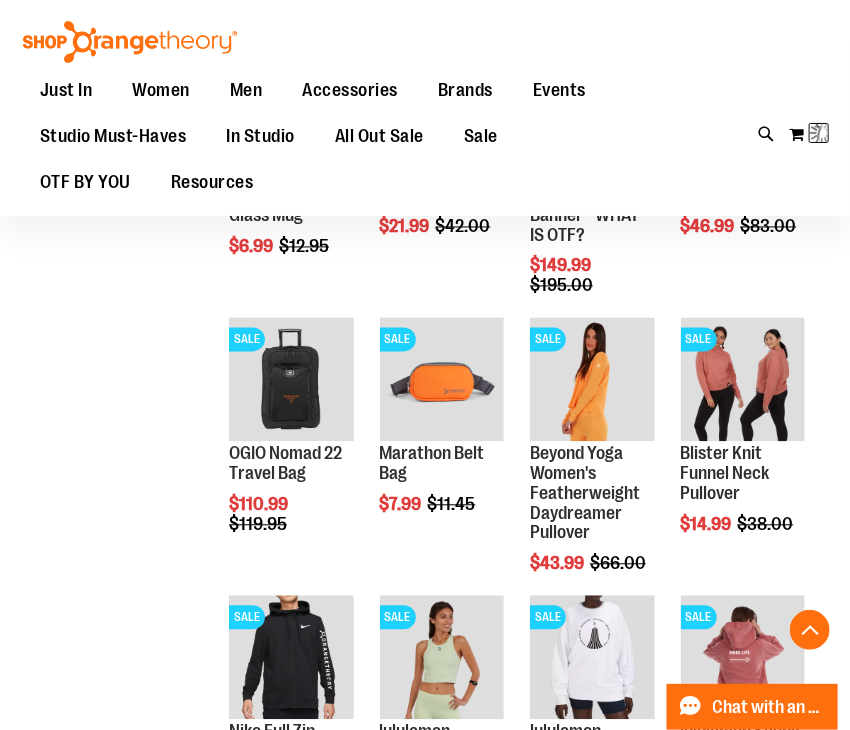 scroll, scrollTop: 124, scrollLeft: 0, axis: vertical 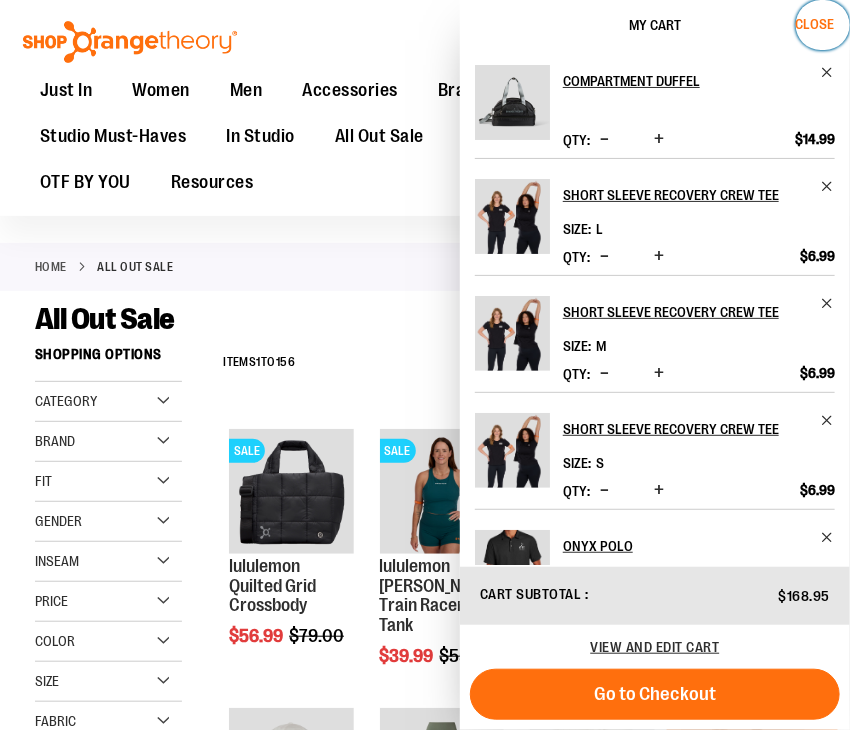 click on "Close" at bounding box center (814, 24) 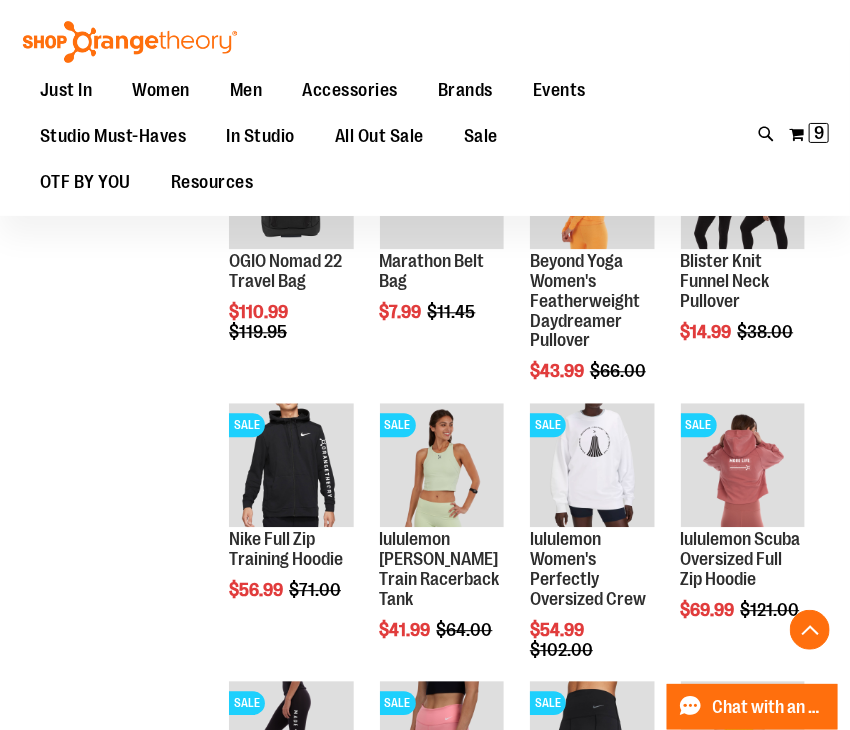 scroll, scrollTop: 1162, scrollLeft: 0, axis: vertical 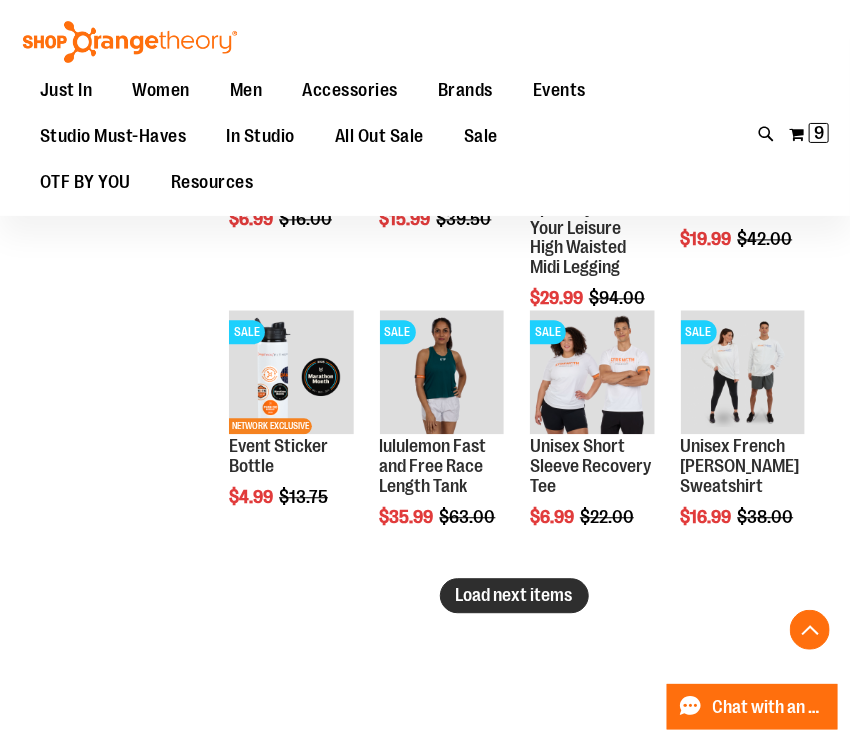 click on "Load next items" at bounding box center [514, 595] 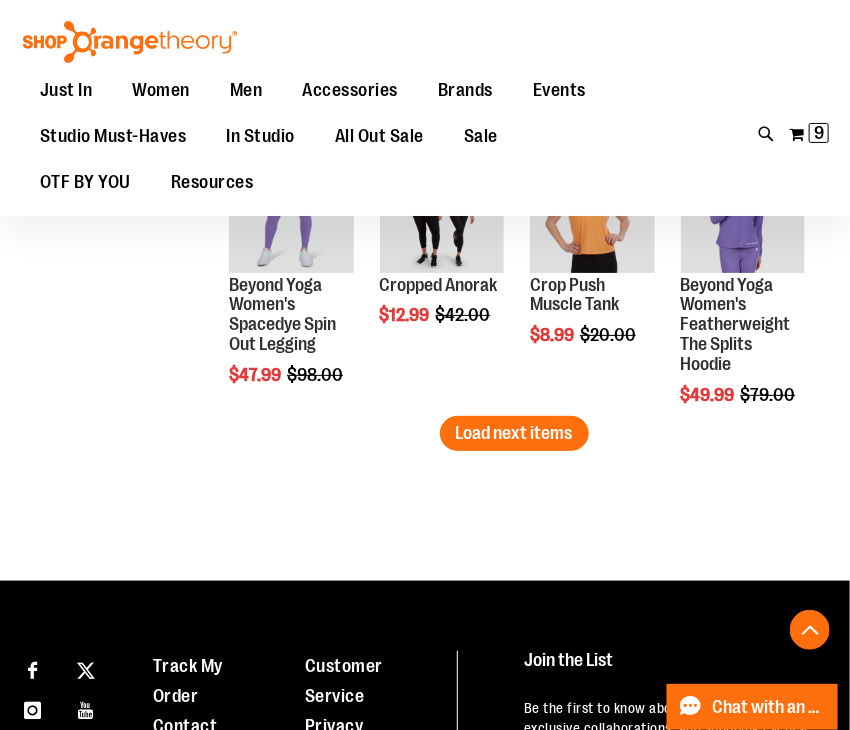 scroll, scrollTop: 4200, scrollLeft: 0, axis: vertical 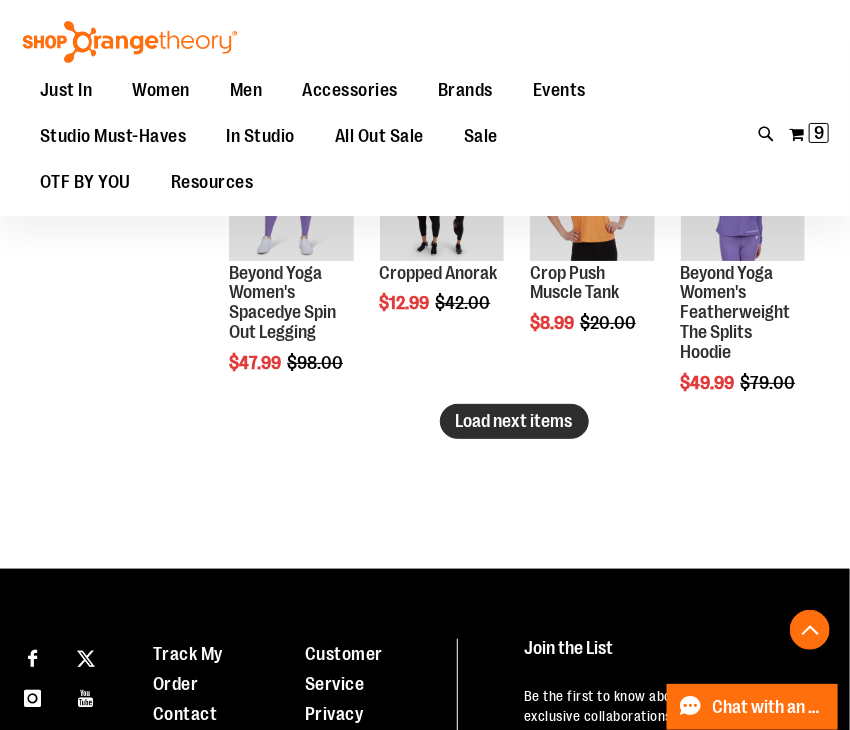 click on "Load next items" at bounding box center [514, 421] 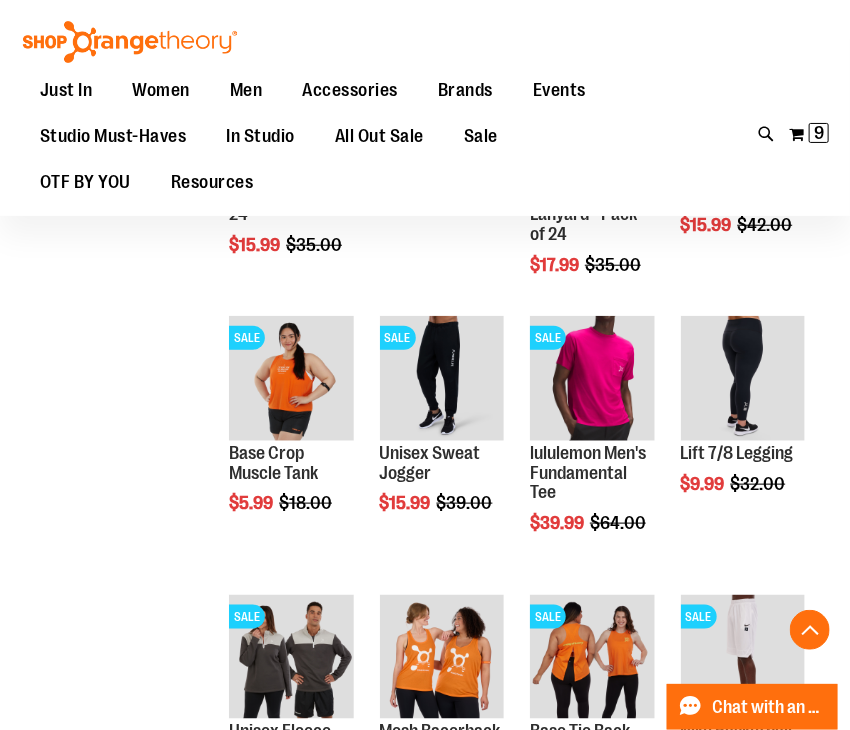 scroll, scrollTop: 4589, scrollLeft: 0, axis: vertical 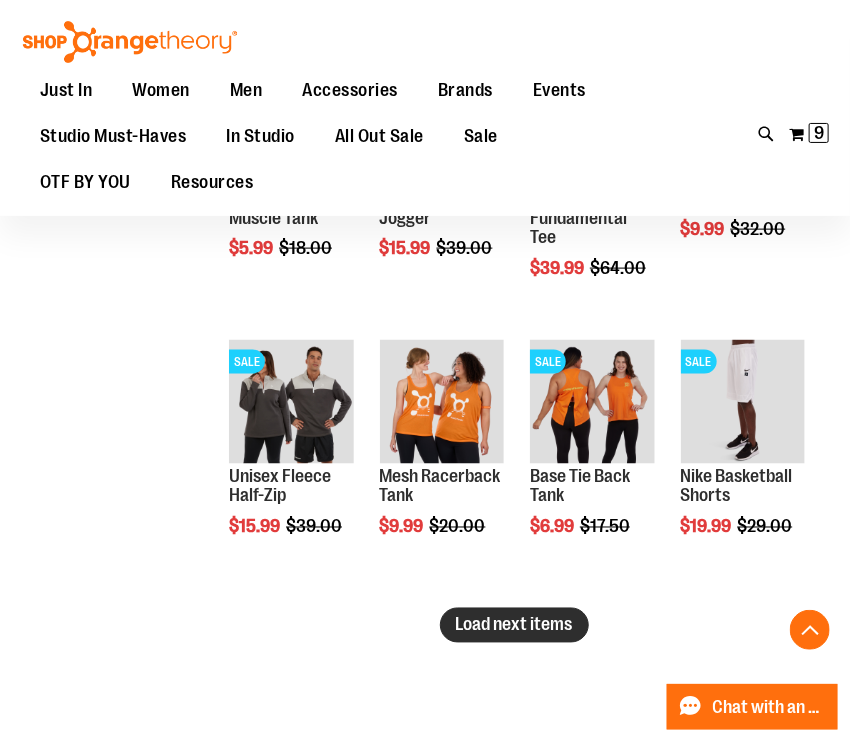 click on "Load next items" at bounding box center [514, 625] 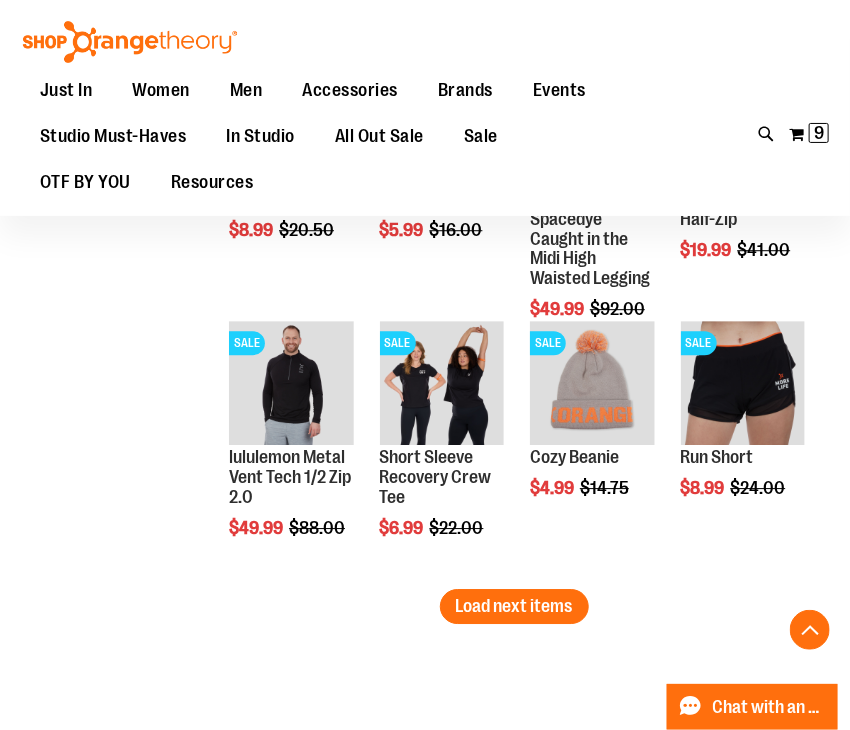 scroll, scrollTop: 5708, scrollLeft: 0, axis: vertical 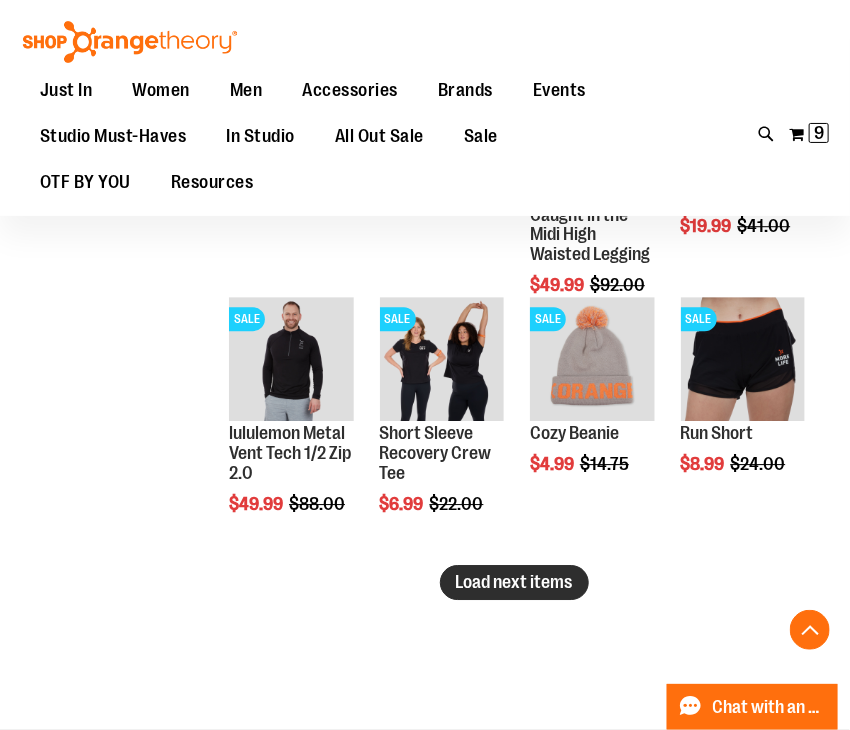 click on "Load next items" at bounding box center (514, 582) 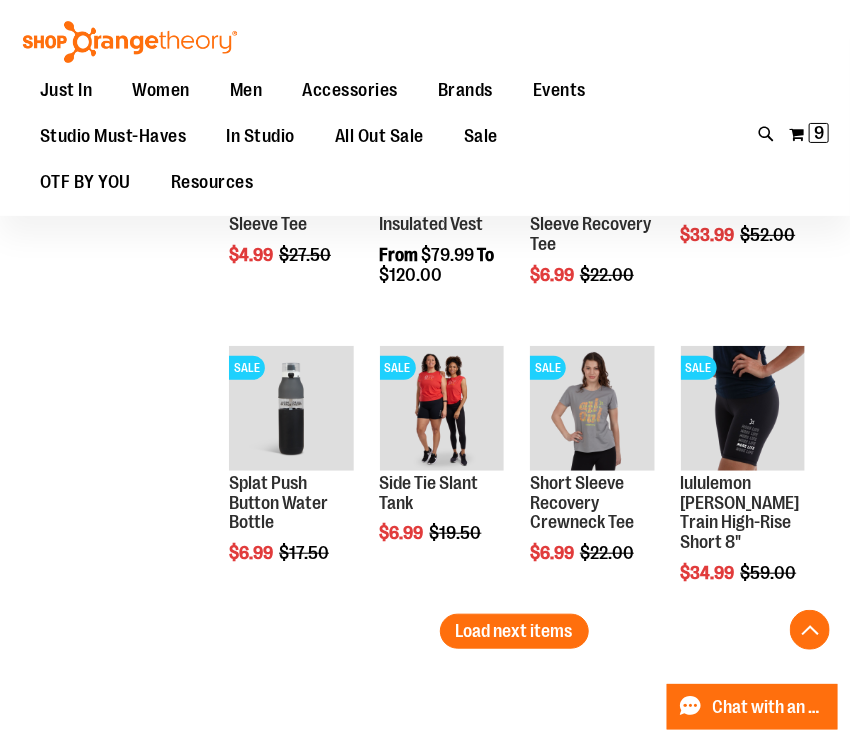 scroll, scrollTop: 6520, scrollLeft: 0, axis: vertical 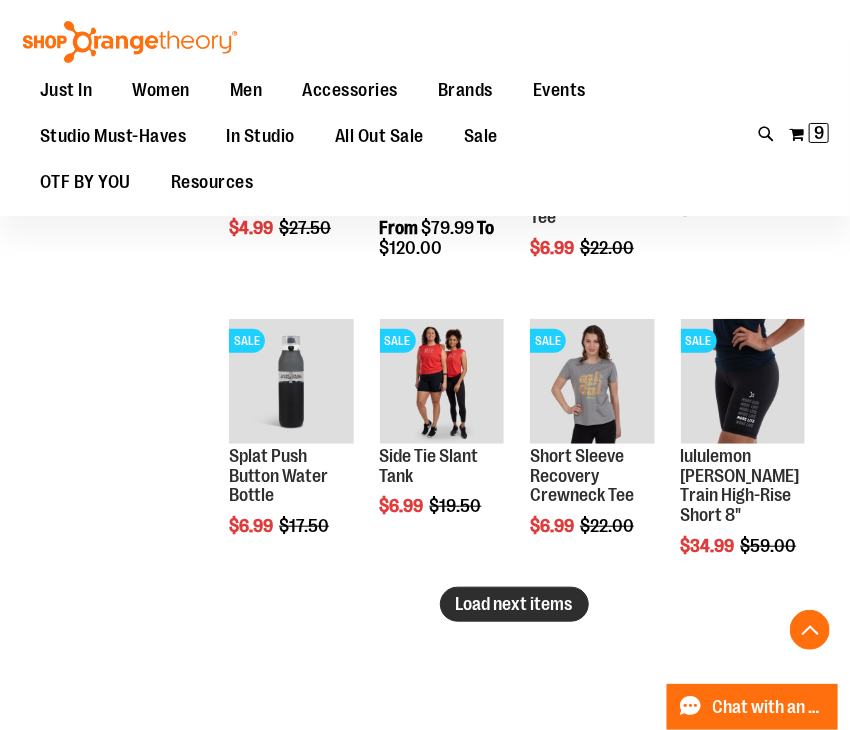 click on "Load next items" at bounding box center (514, 604) 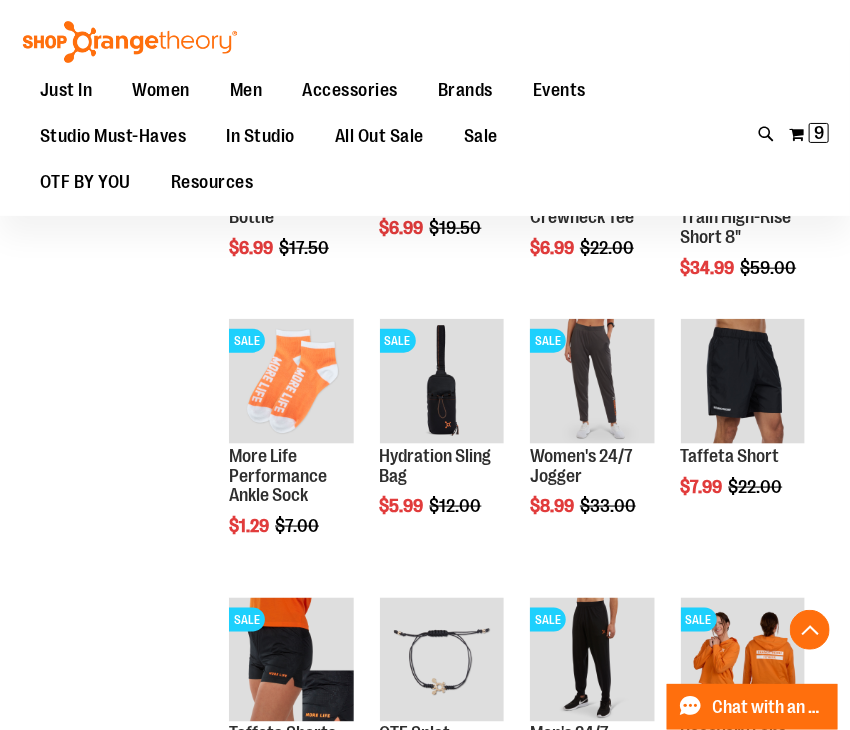 scroll, scrollTop: 6818, scrollLeft: 0, axis: vertical 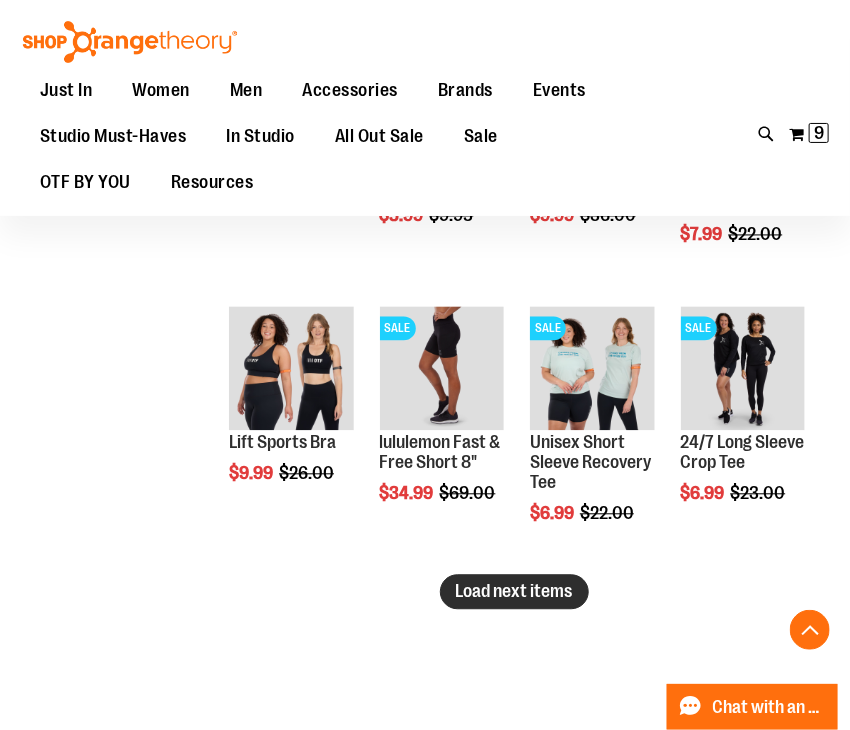 click on "Load next items" at bounding box center (514, 592) 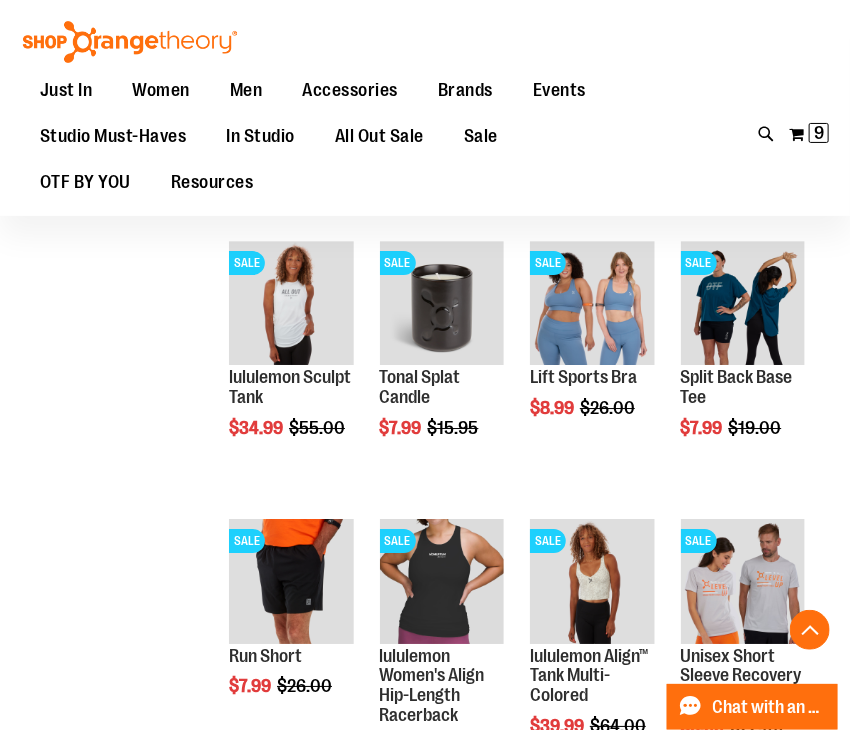scroll, scrollTop: 8143, scrollLeft: 0, axis: vertical 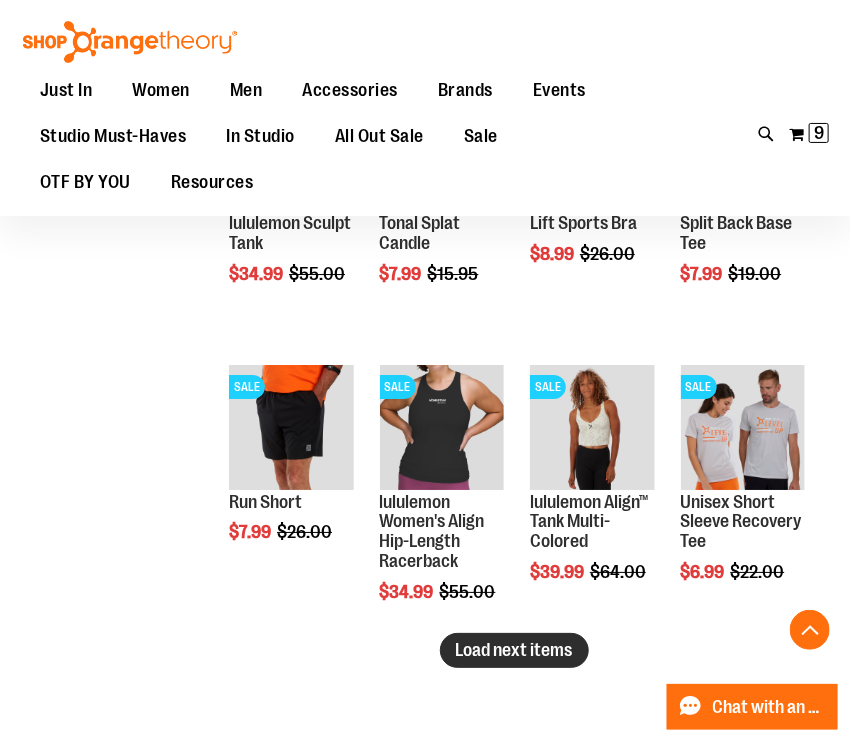 click on "Load next items" at bounding box center [514, 650] 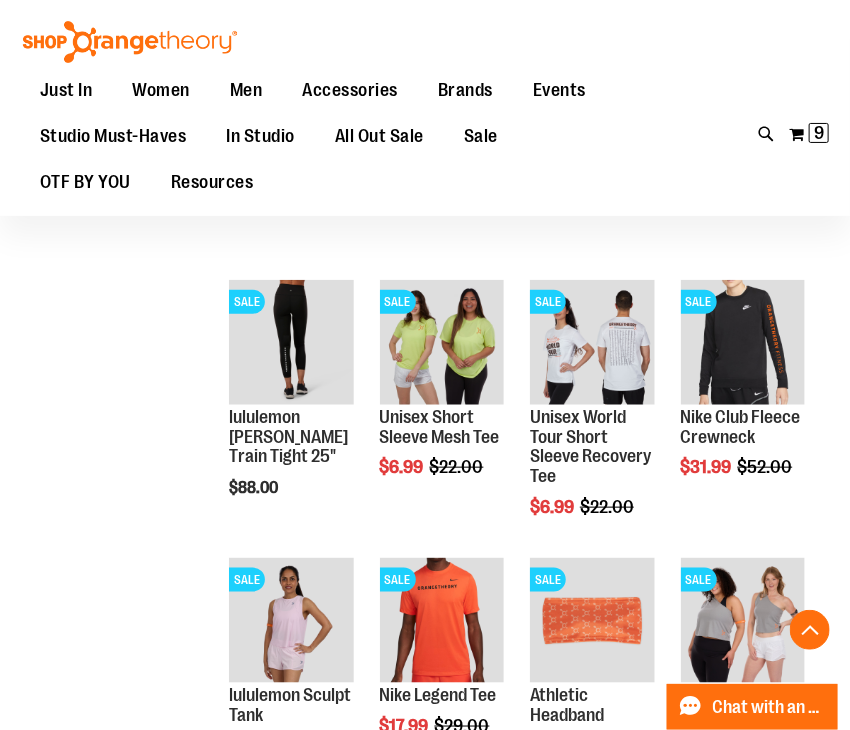 scroll, scrollTop: 8832, scrollLeft: 0, axis: vertical 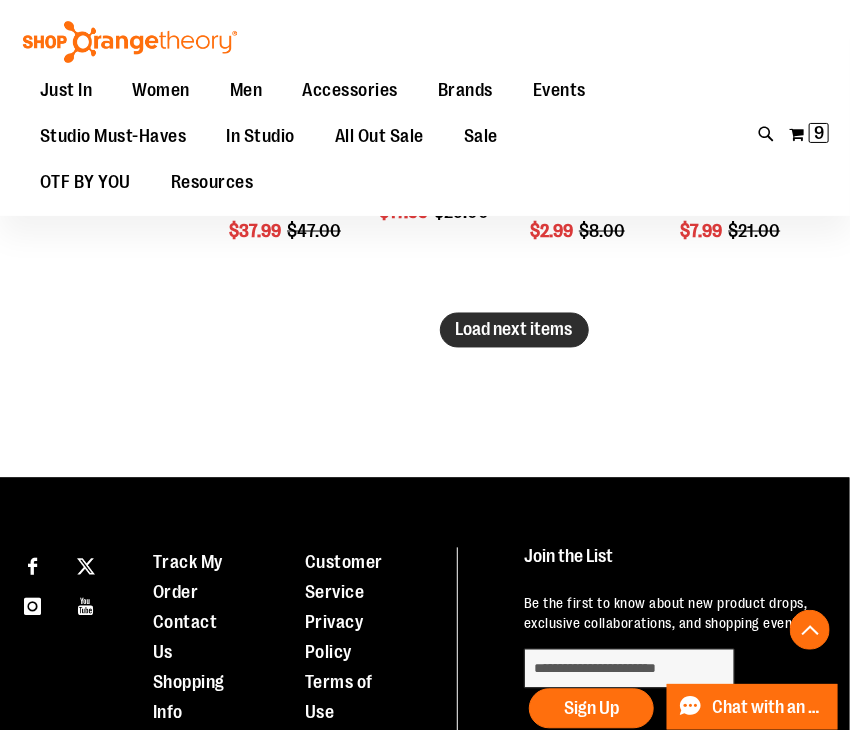 click on "Load next items" at bounding box center [514, 330] 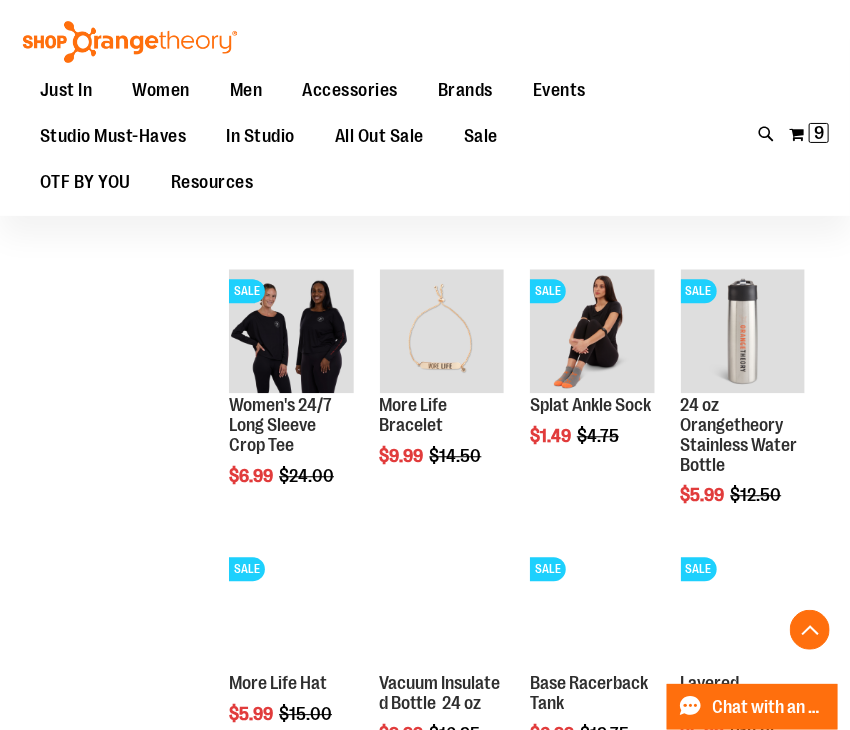 scroll, scrollTop: 9643, scrollLeft: 0, axis: vertical 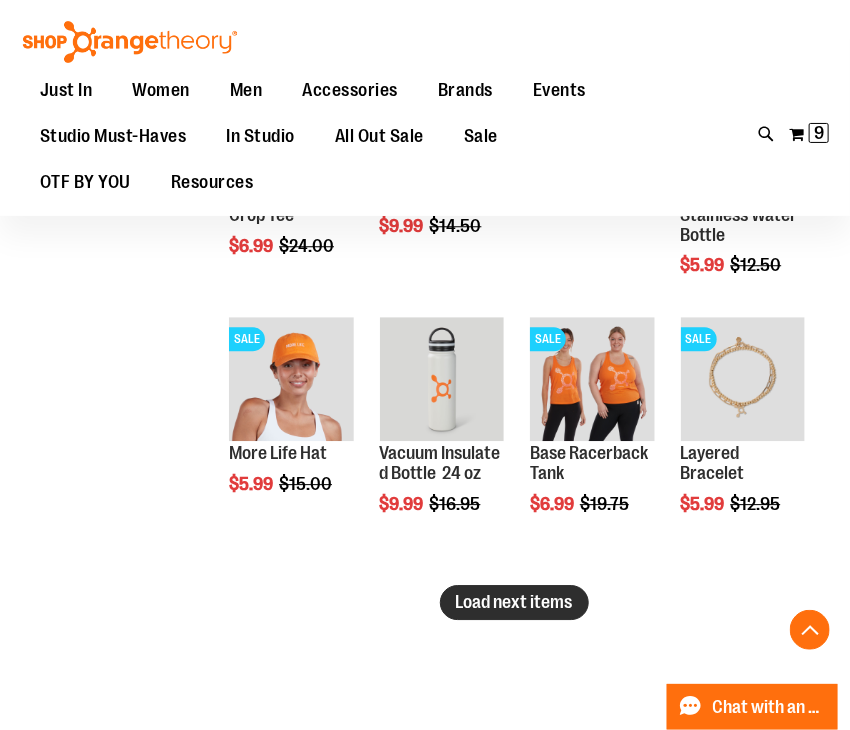 click on "Load next items" at bounding box center [514, 602] 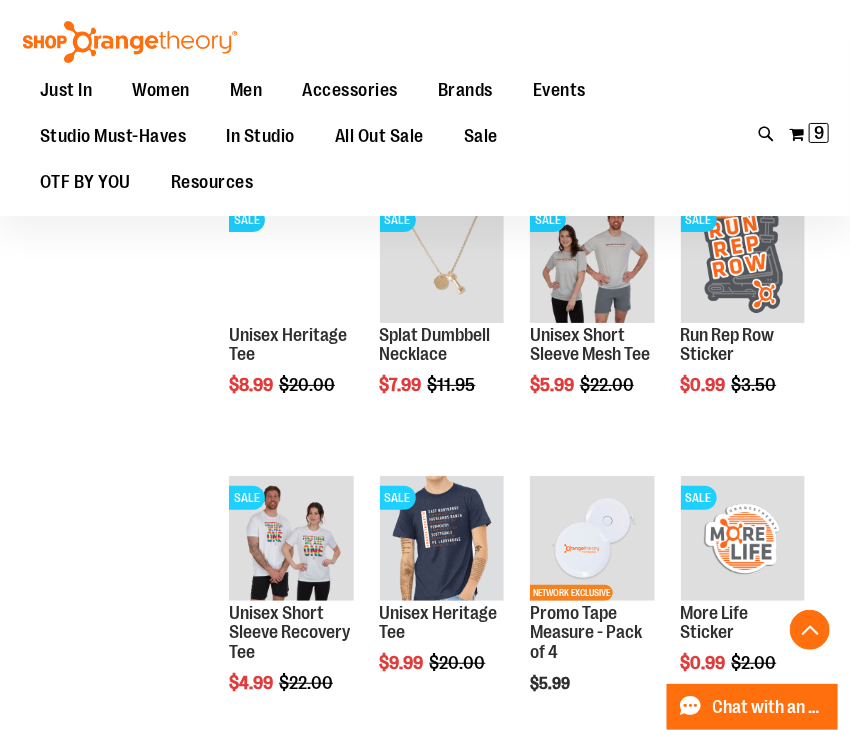 scroll, scrollTop: 10549, scrollLeft: 0, axis: vertical 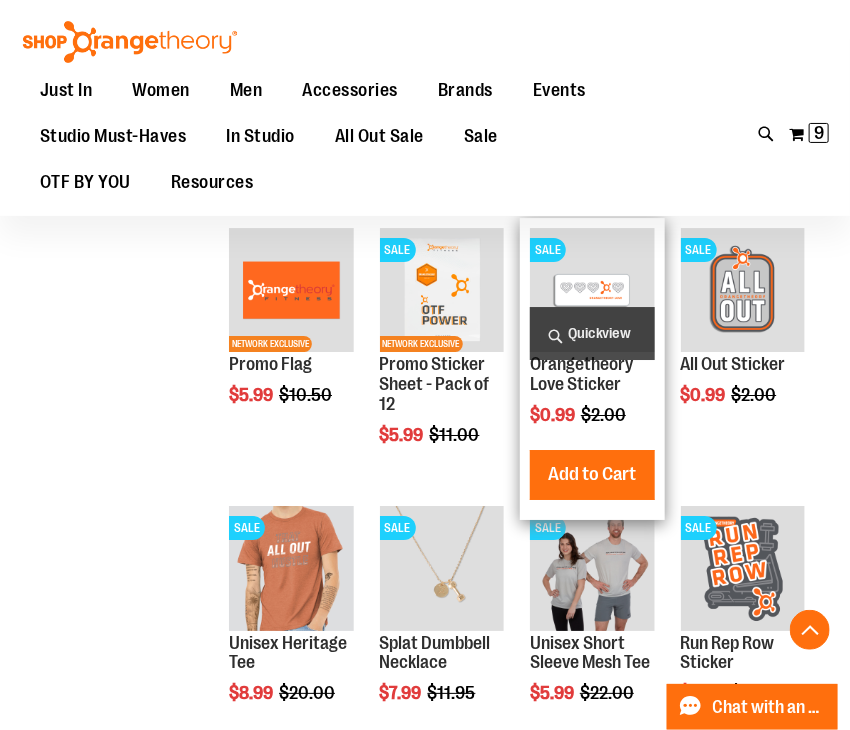 click on "Quickview" at bounding box center (592, 333) 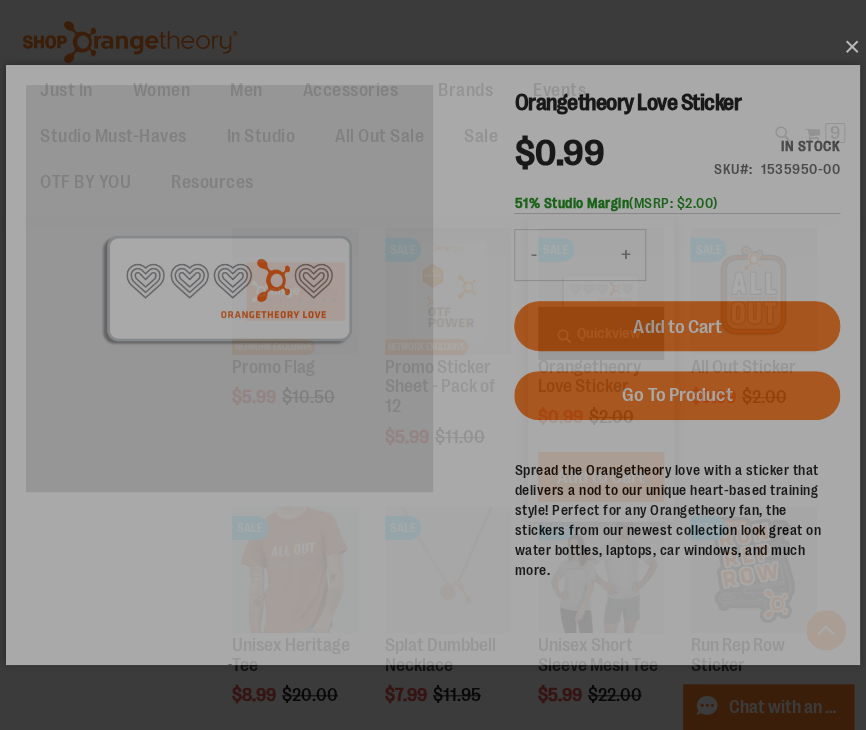 scroll, scrollTop: 0, scrollLeft: 0, axis: both 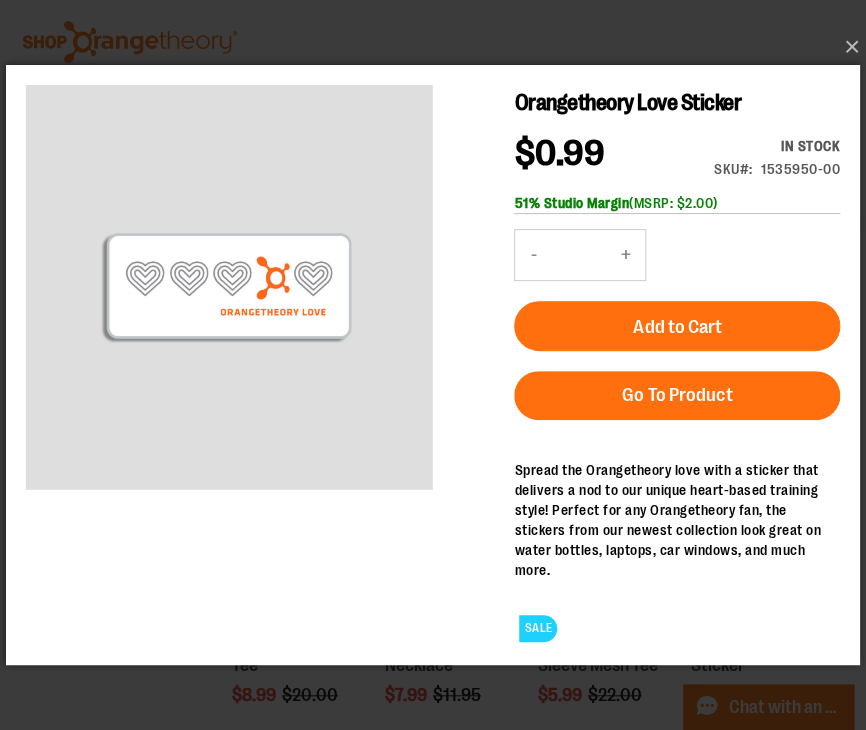 click on "-" at bounding box center (533, 255) 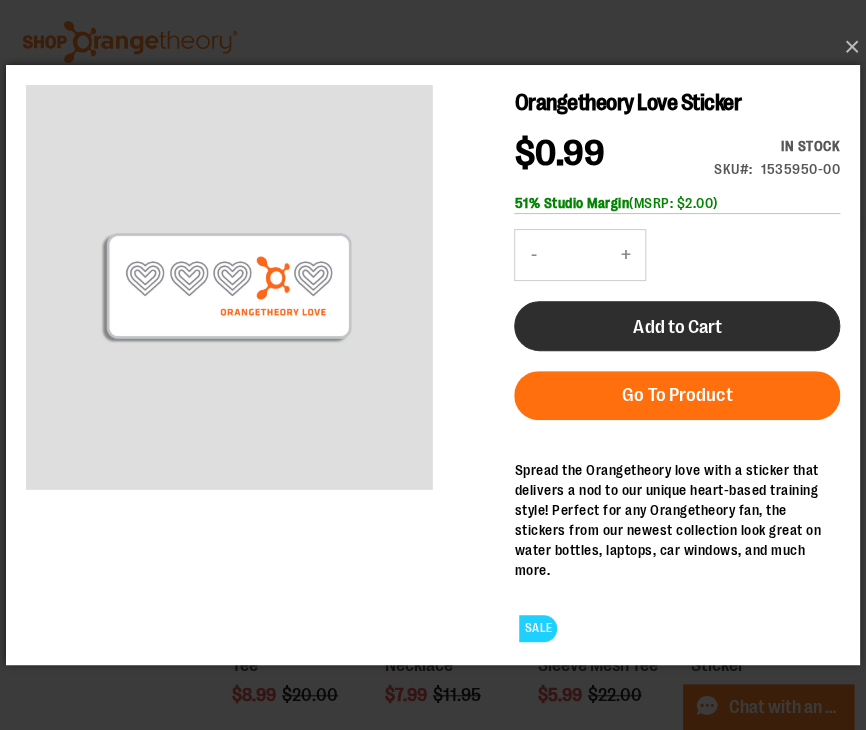 click on "Add to Cart" at bounding box center (677, 327) 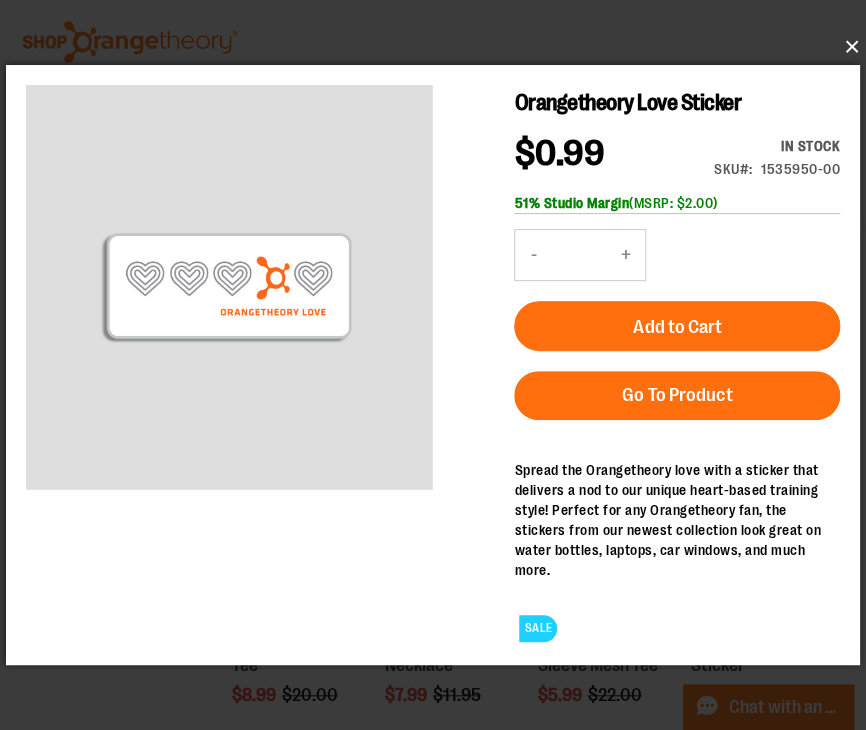 click on "×" at bounding box center [439, 47] 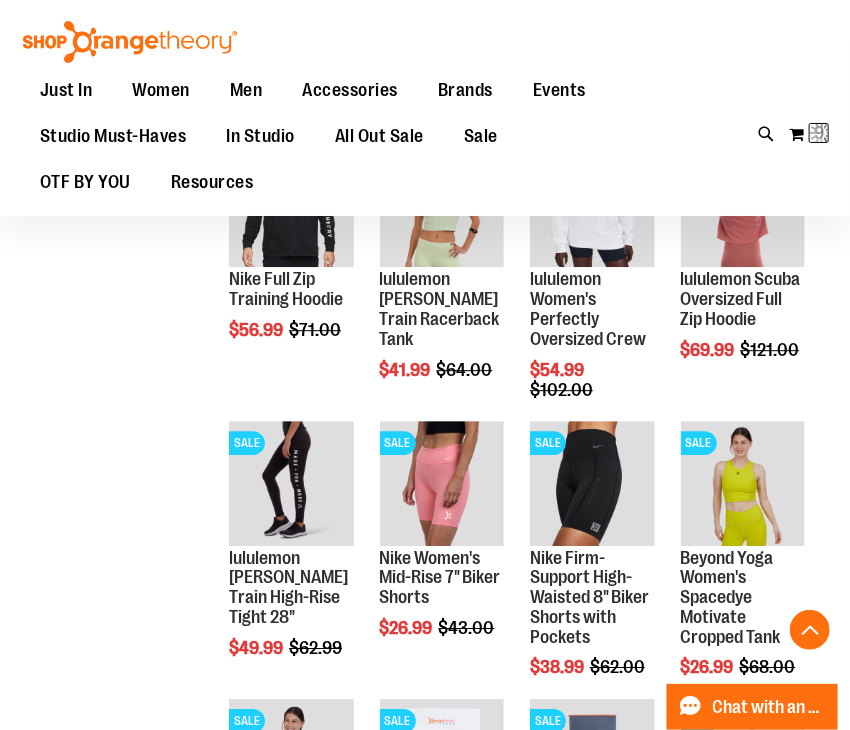 scroll, scrollTop: 325, scrollLeft: 0, axis: vertical 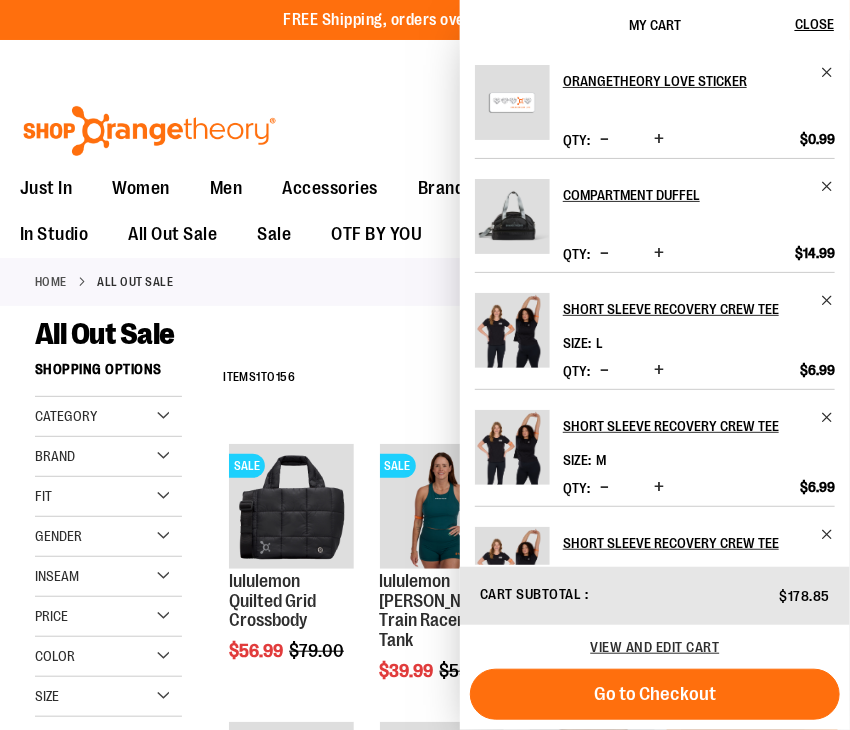 click on "Toggle Nav
Search
Popular Suggestions
Advanced Search" at bounding box center (425, 125) 